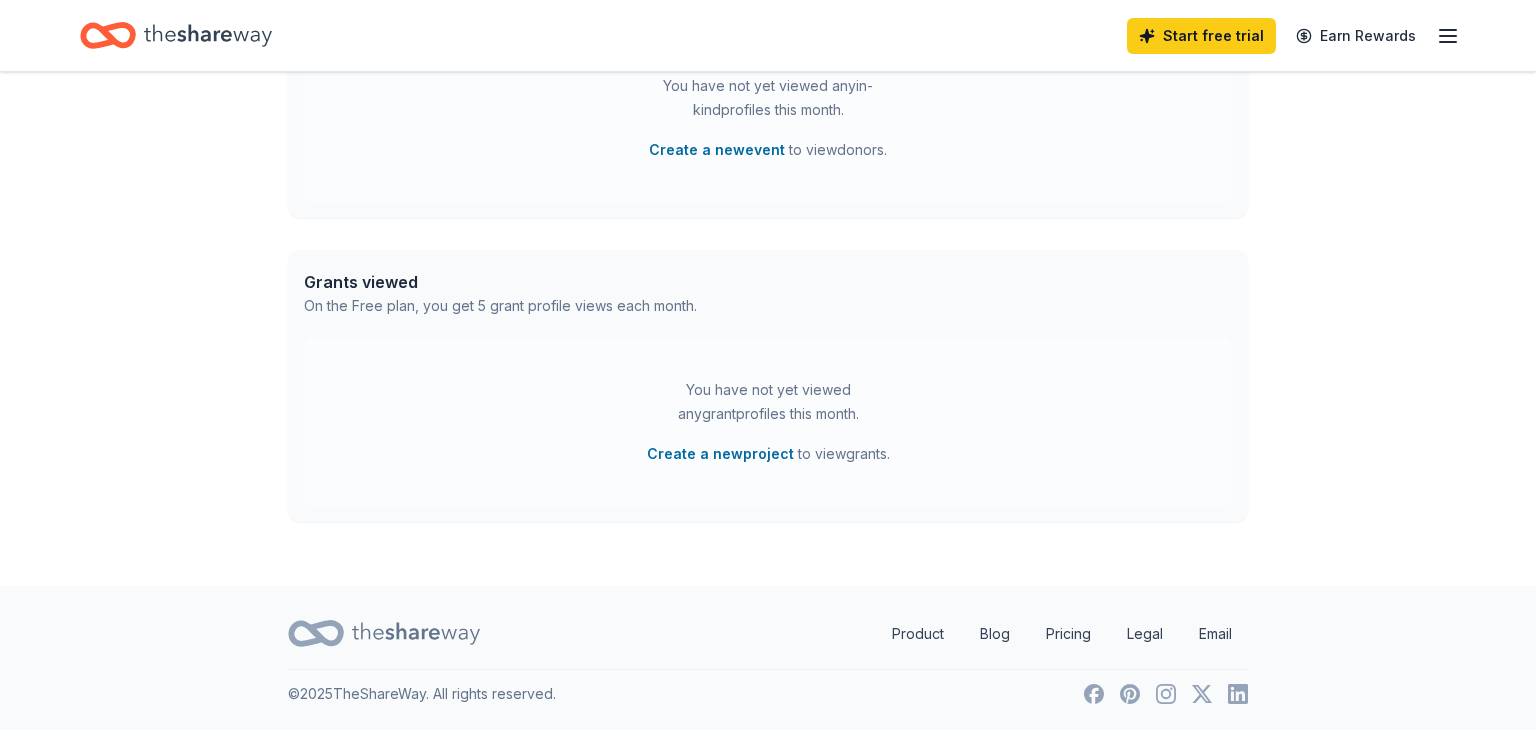 scroll, scrollTop: 0, scrollLeft: 0, axis: both 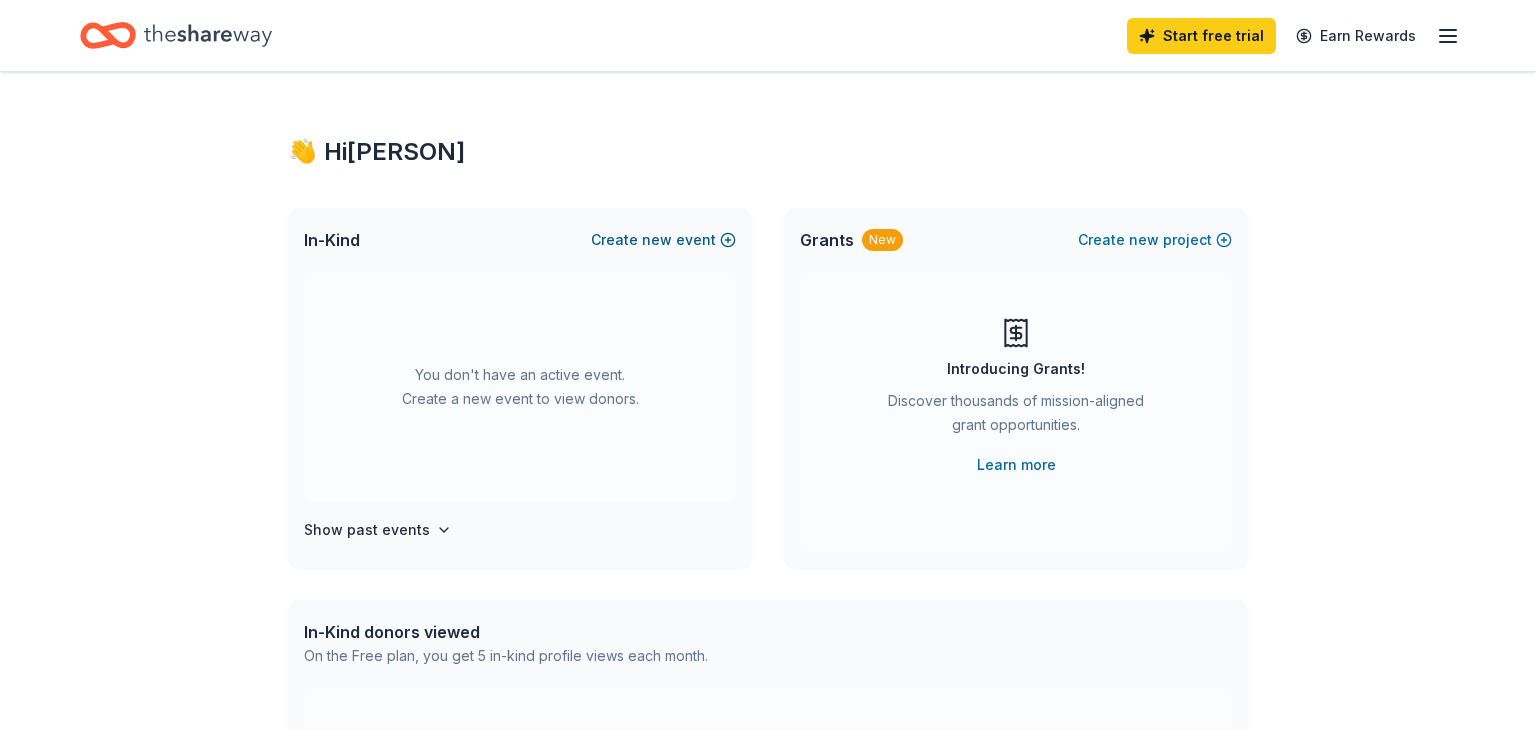 click on "new" at bounding box center [657, 240] 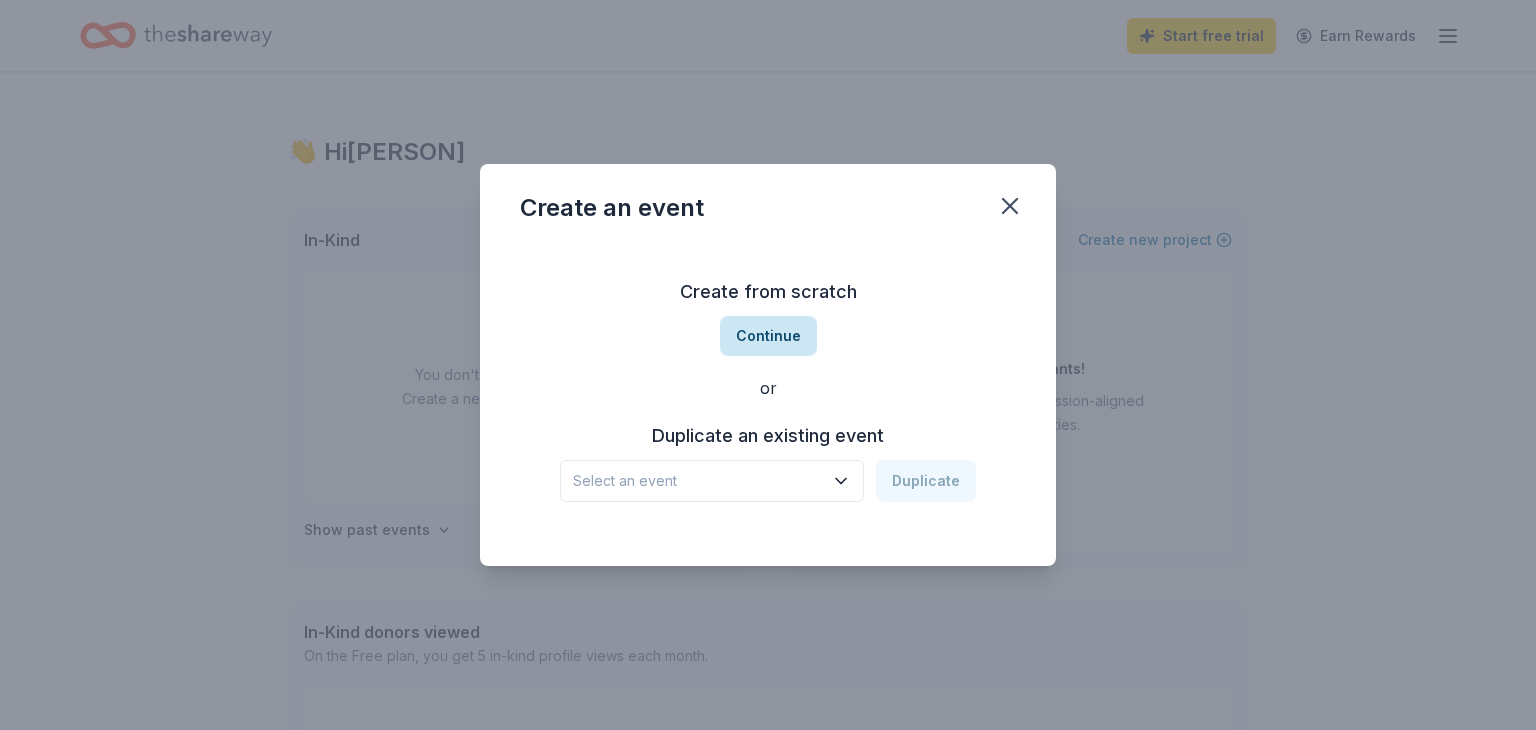 click on "Continue" at bounding box center (768, 336) 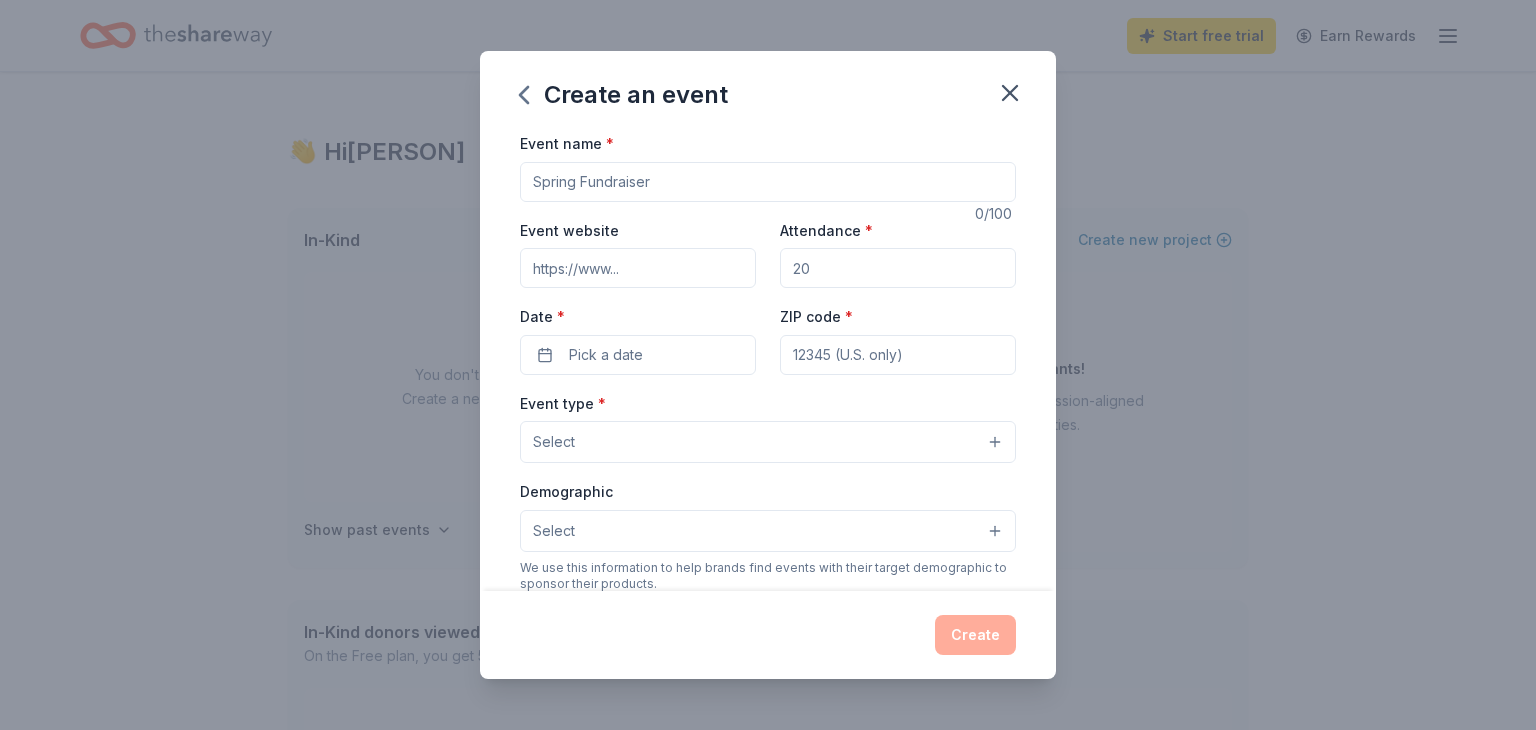 click on "Event name *" at bounding box center [768, 182] 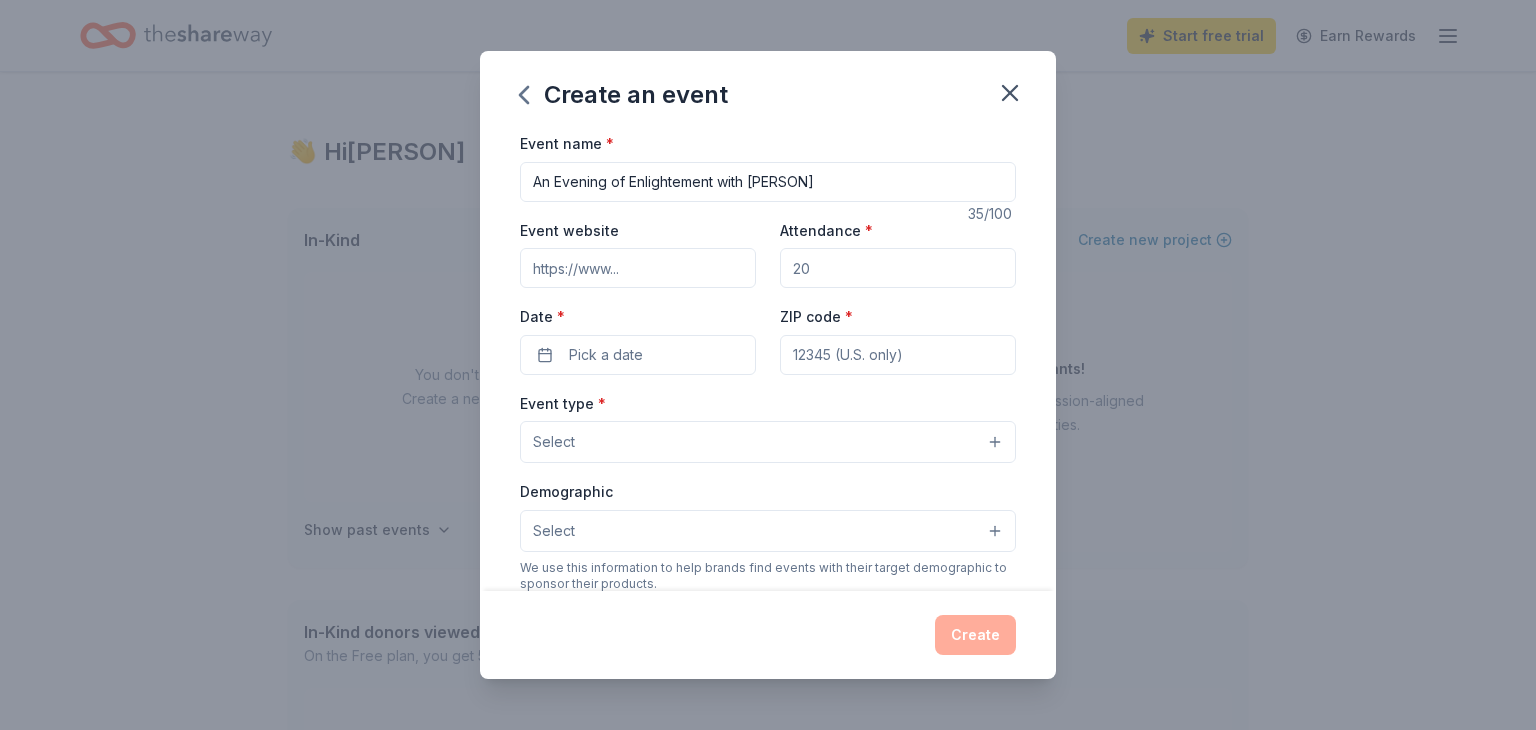 click on "An Evening of Enlightement with [PERSON]" at bounding box center (768, 182) 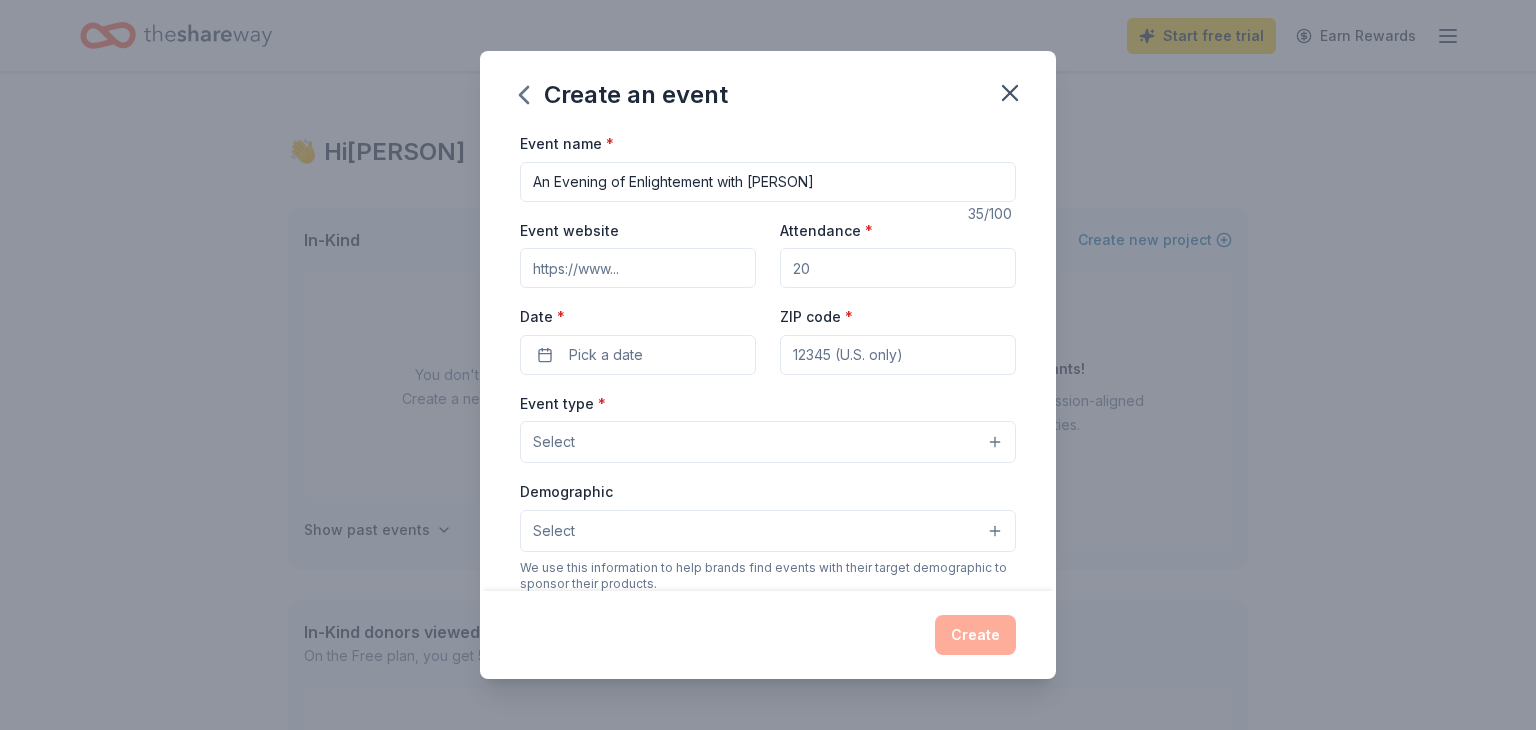 click on "An Evening of Enlightement with [PERSON]" at bounding box center [768, 182] 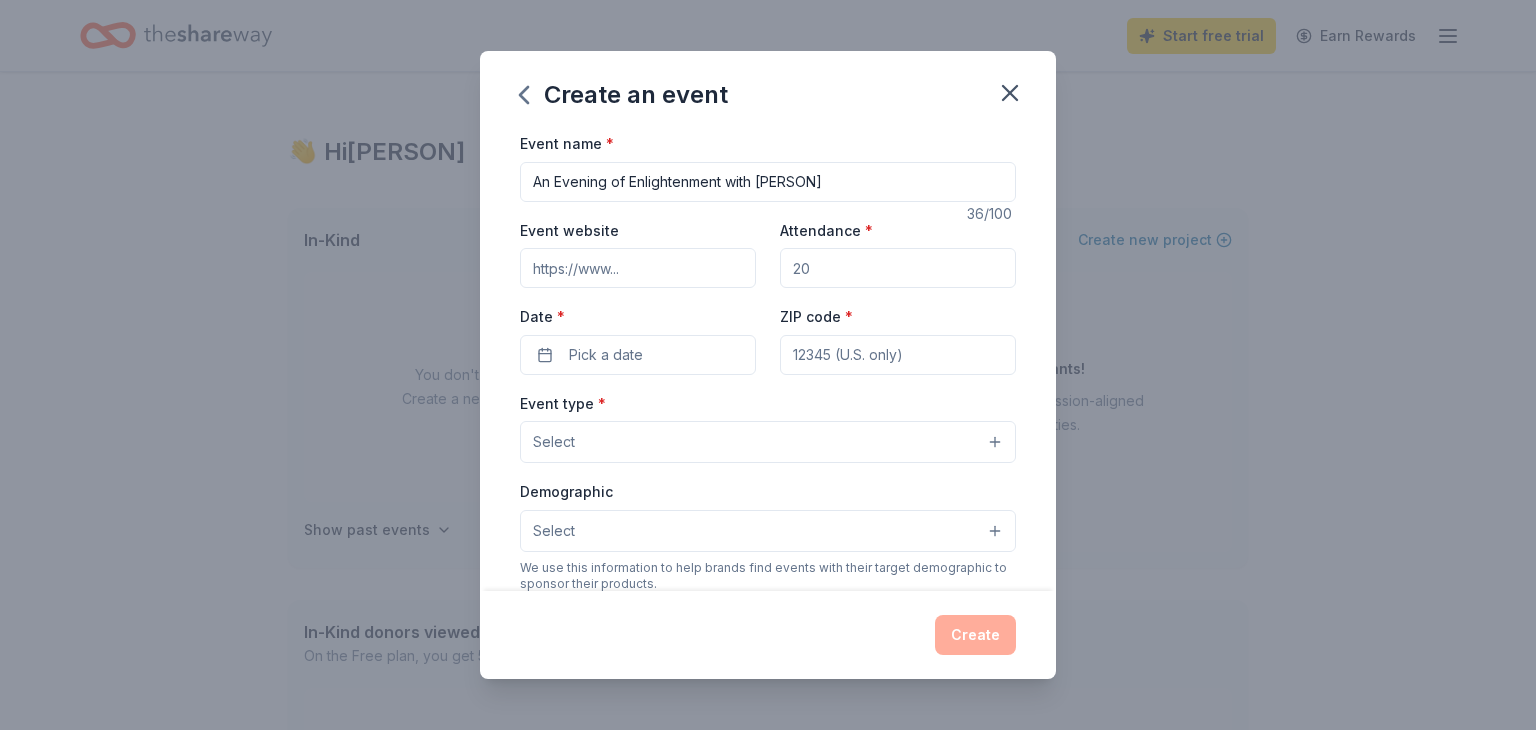 click on "An Evening of Enlightenment with [PERSON]" at bounding box center (768, 182) 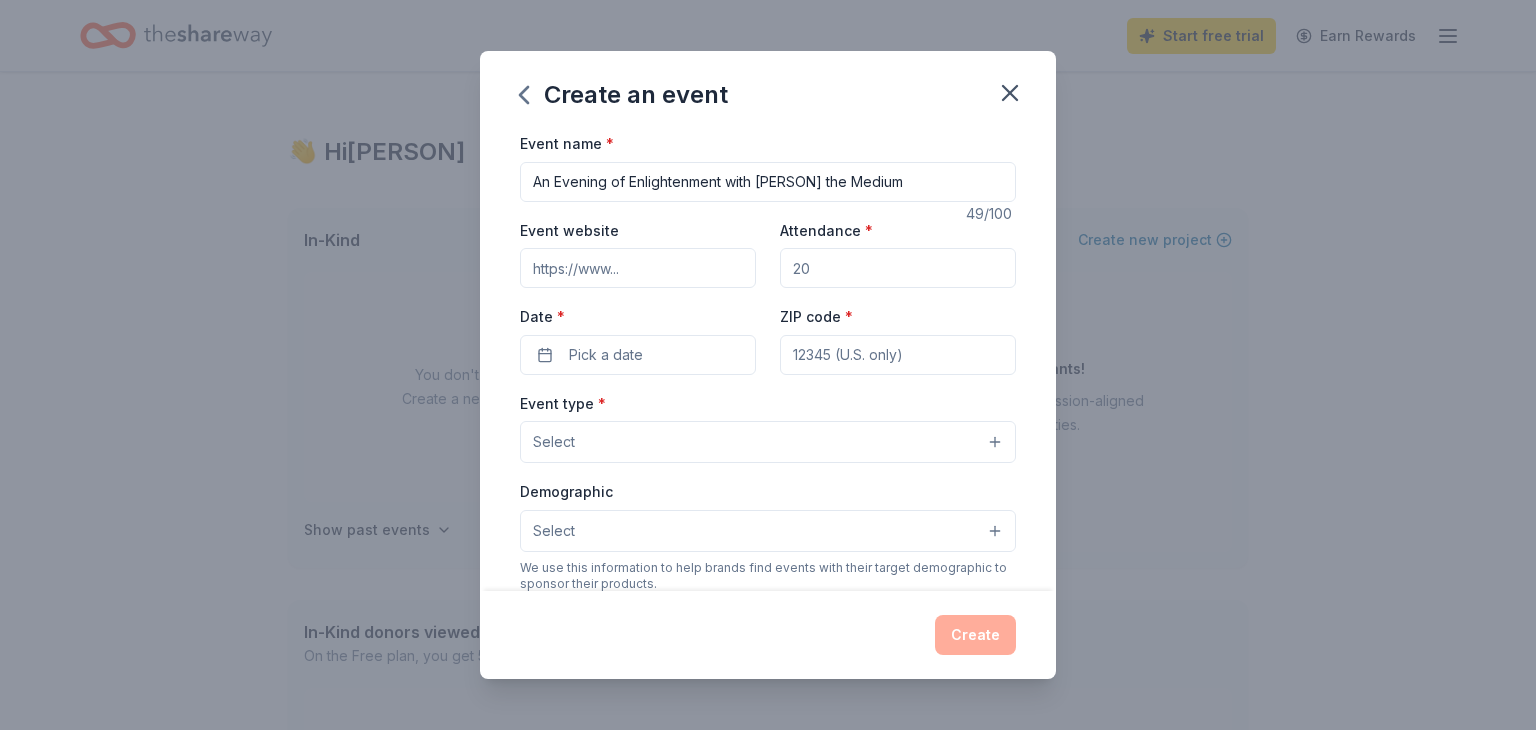 type on "An Evening of Enlightenment with [PERSON] the Medium" 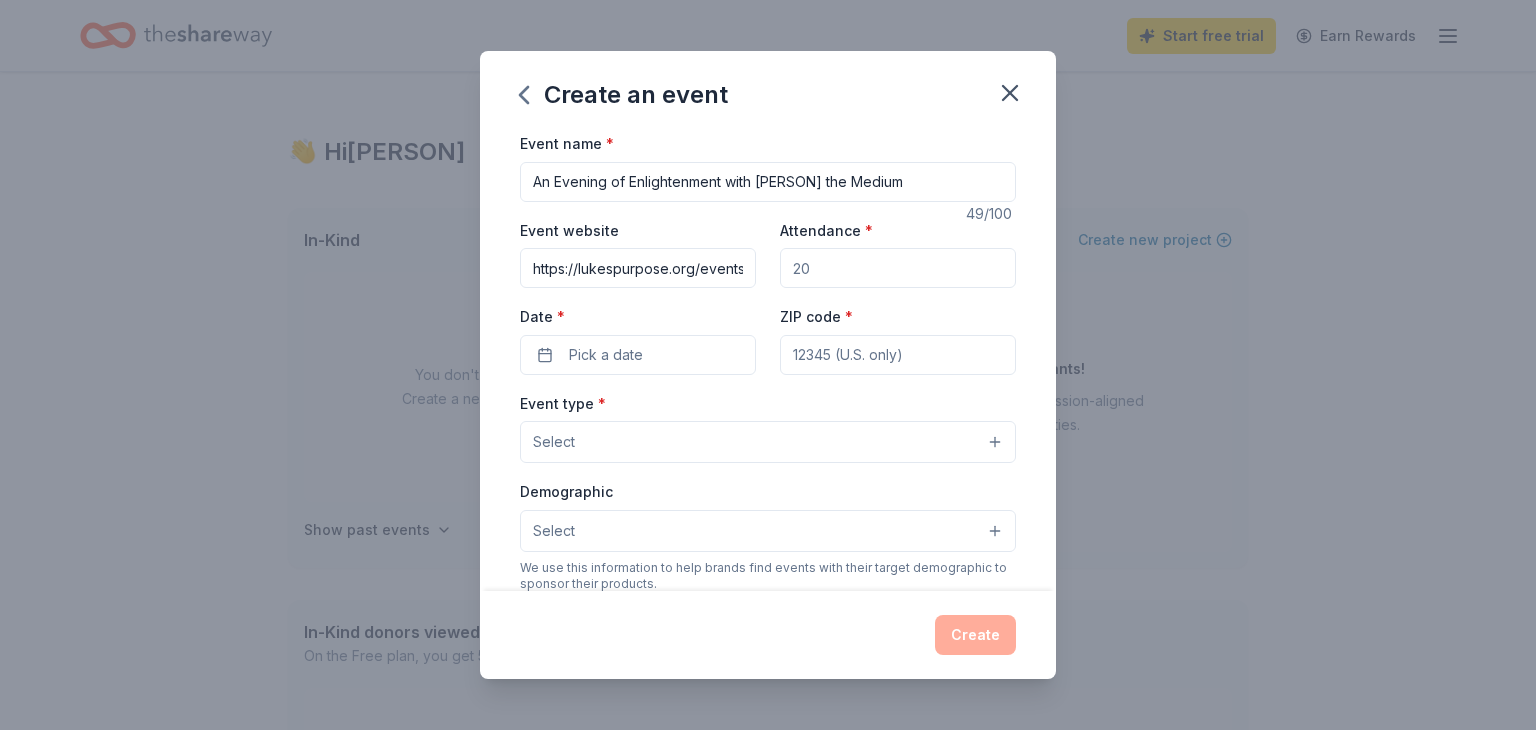 scroll, scrollTop: 0, scrollLeft: 1, axis: horizontal 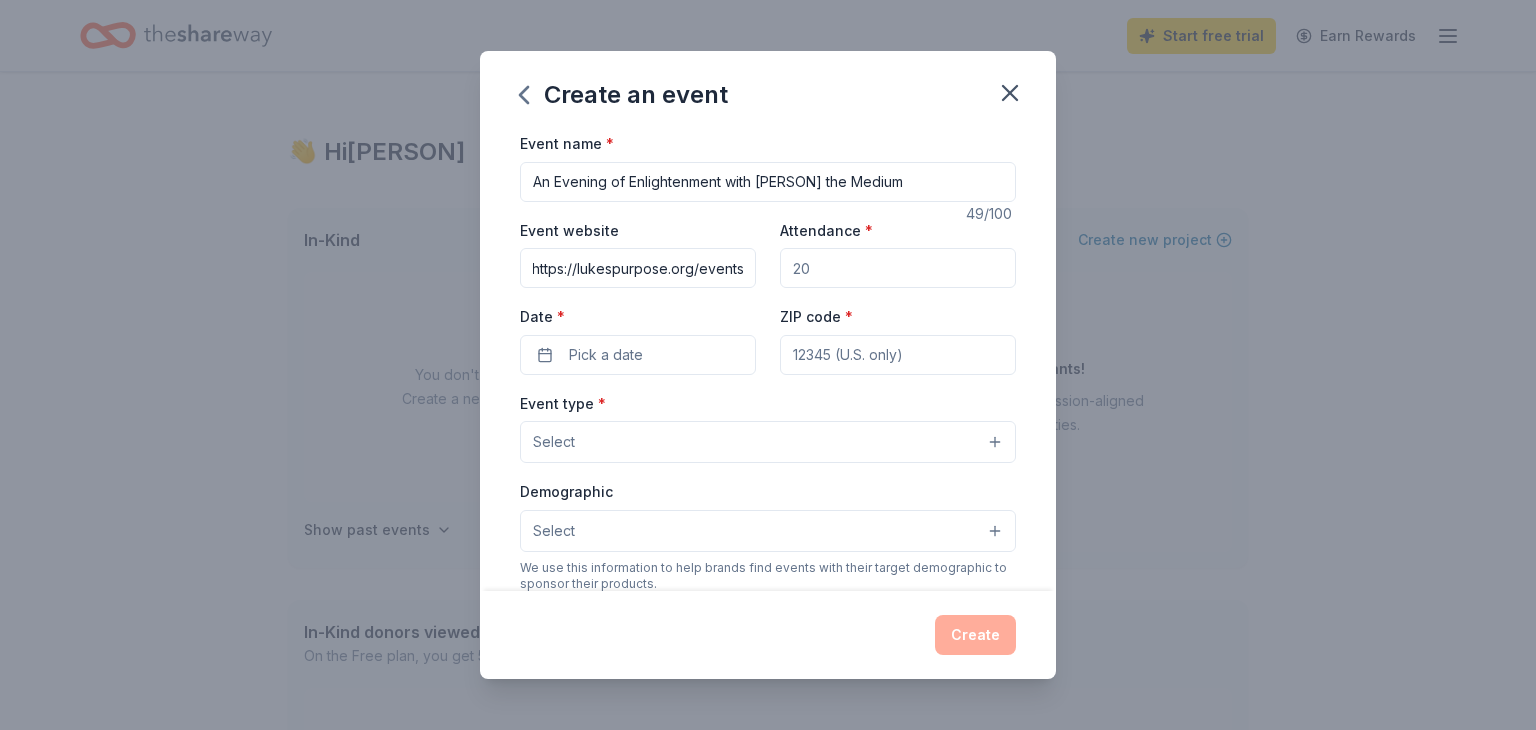 type on "https://lukespurpose.org/events" 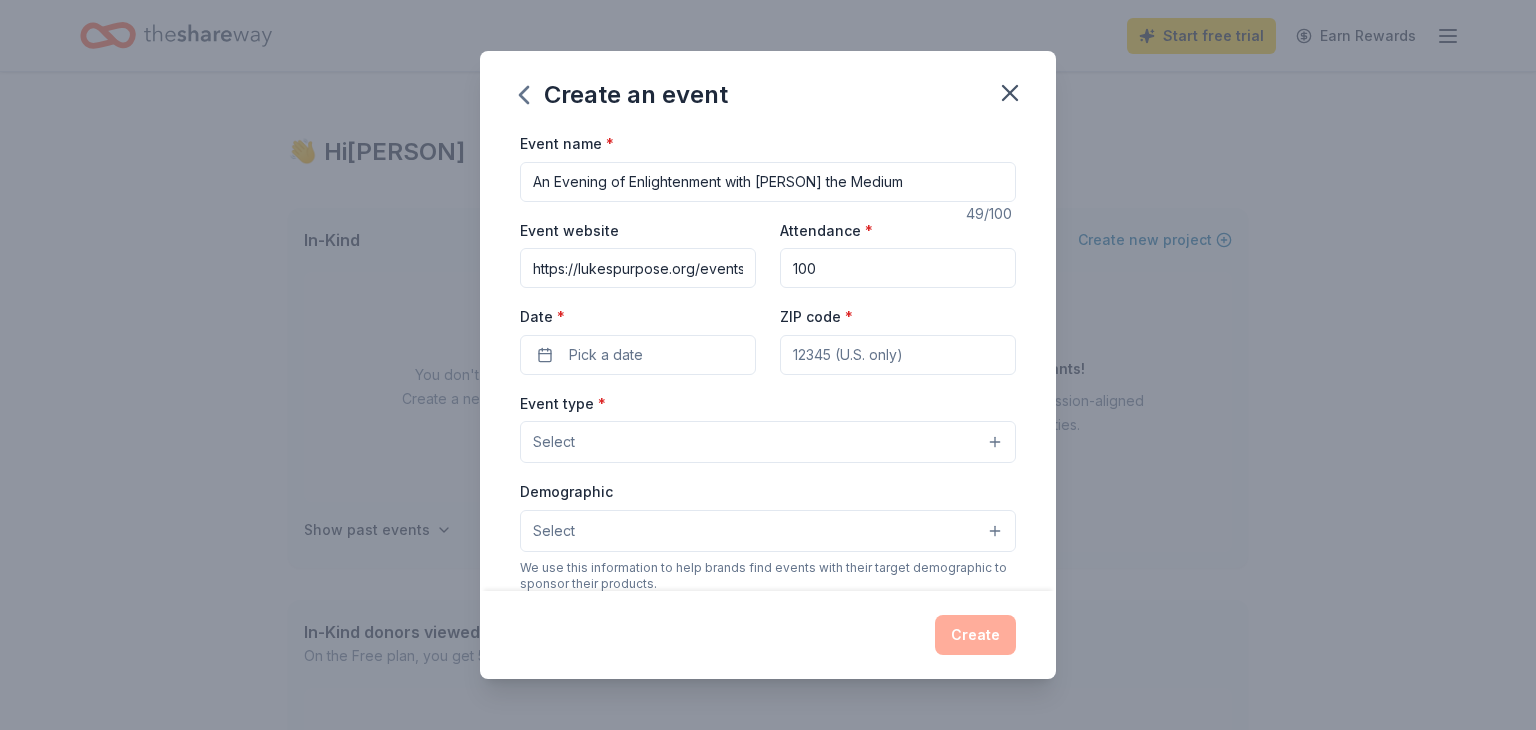 type on "100" 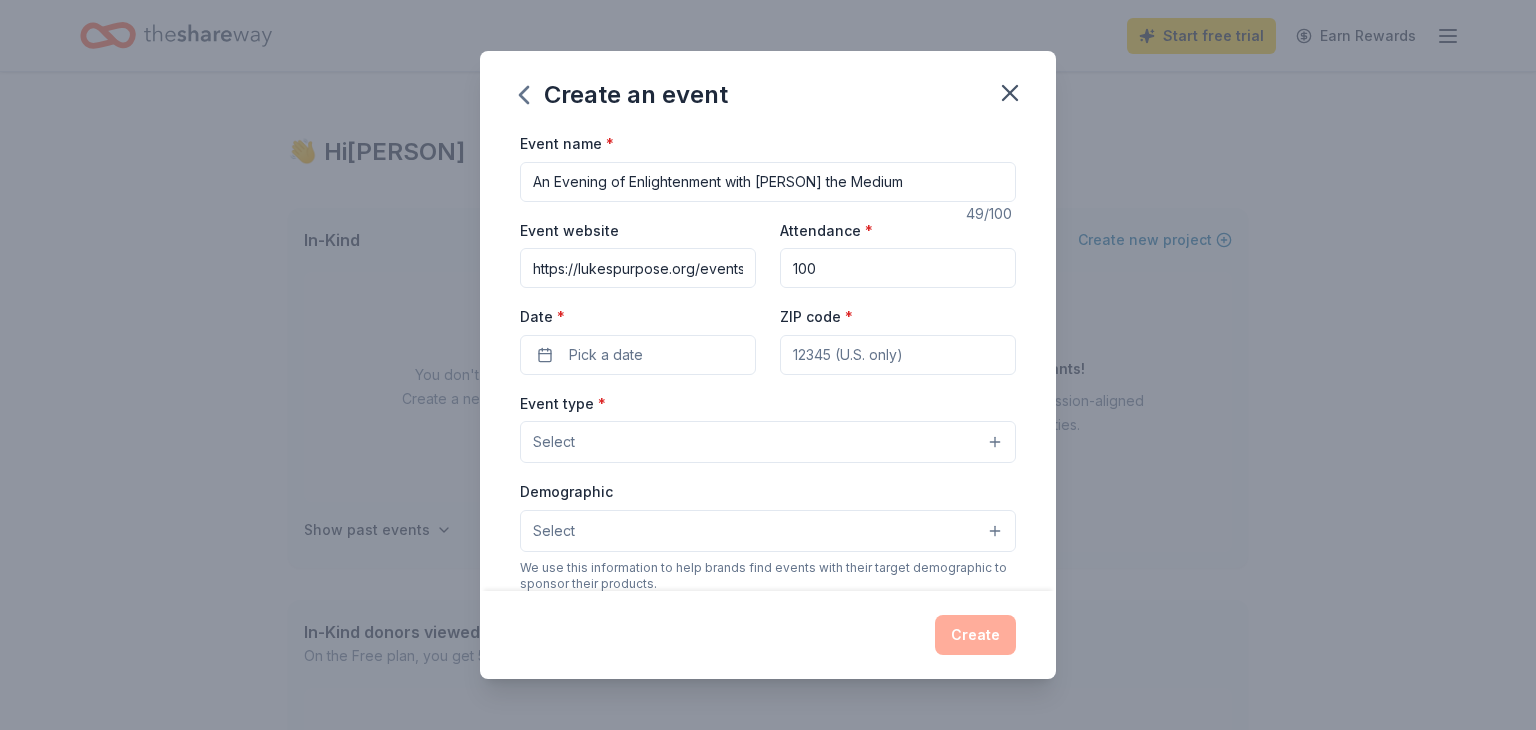 type 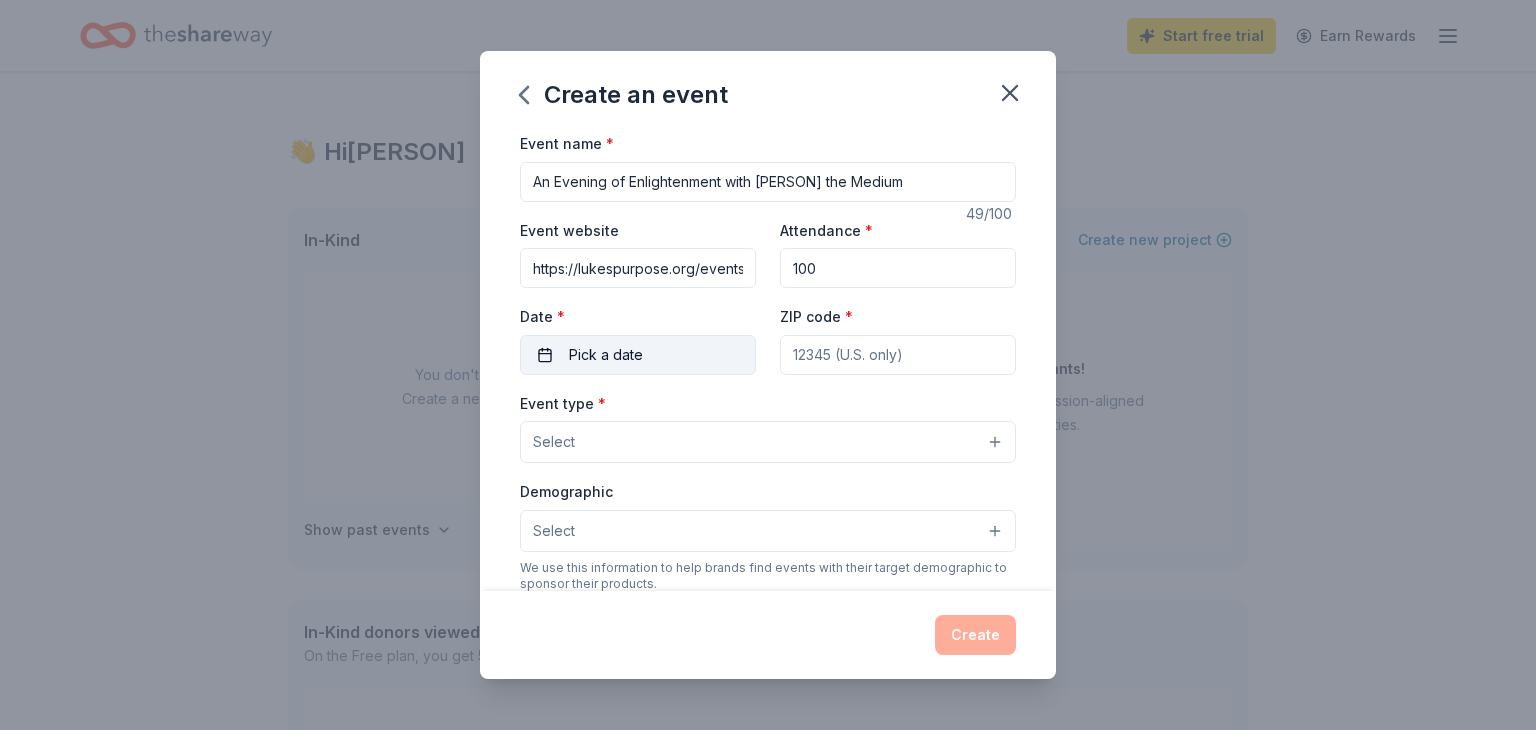 click on "Pick a date" at bounding box center [638, 355] 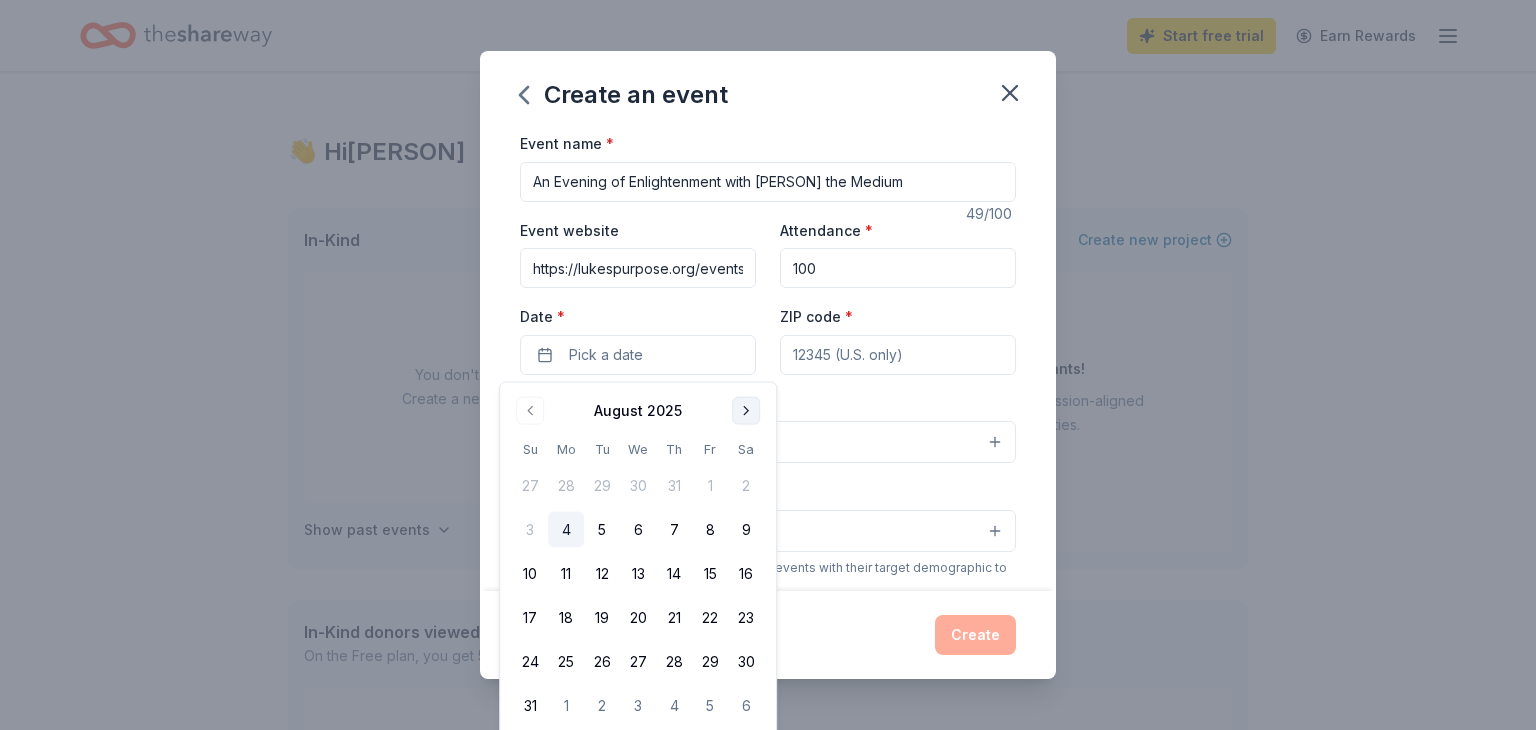 click at bounding box center (746, 411) 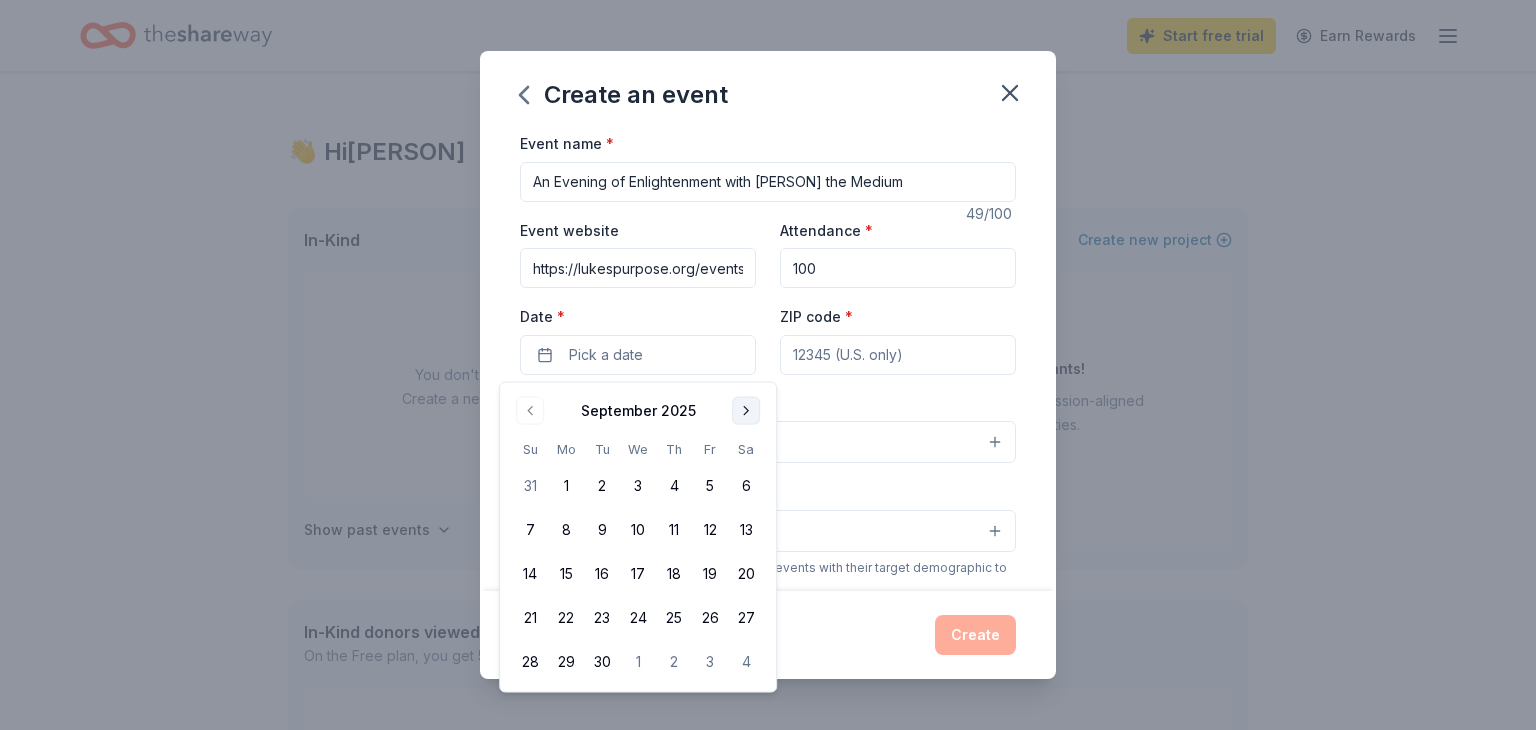 click at bounding box center [746, 411] 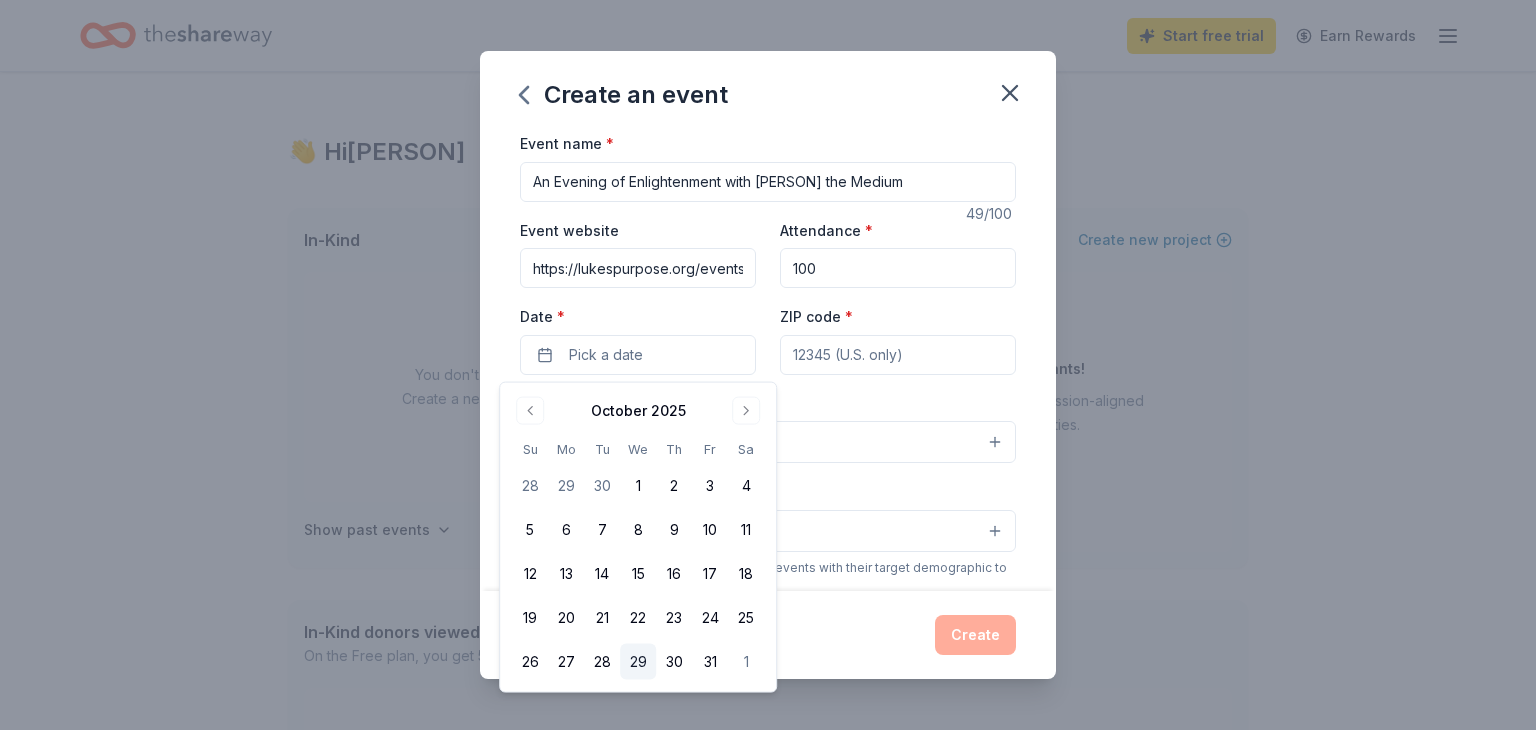 click on "29" at bounding box center (638, 662) 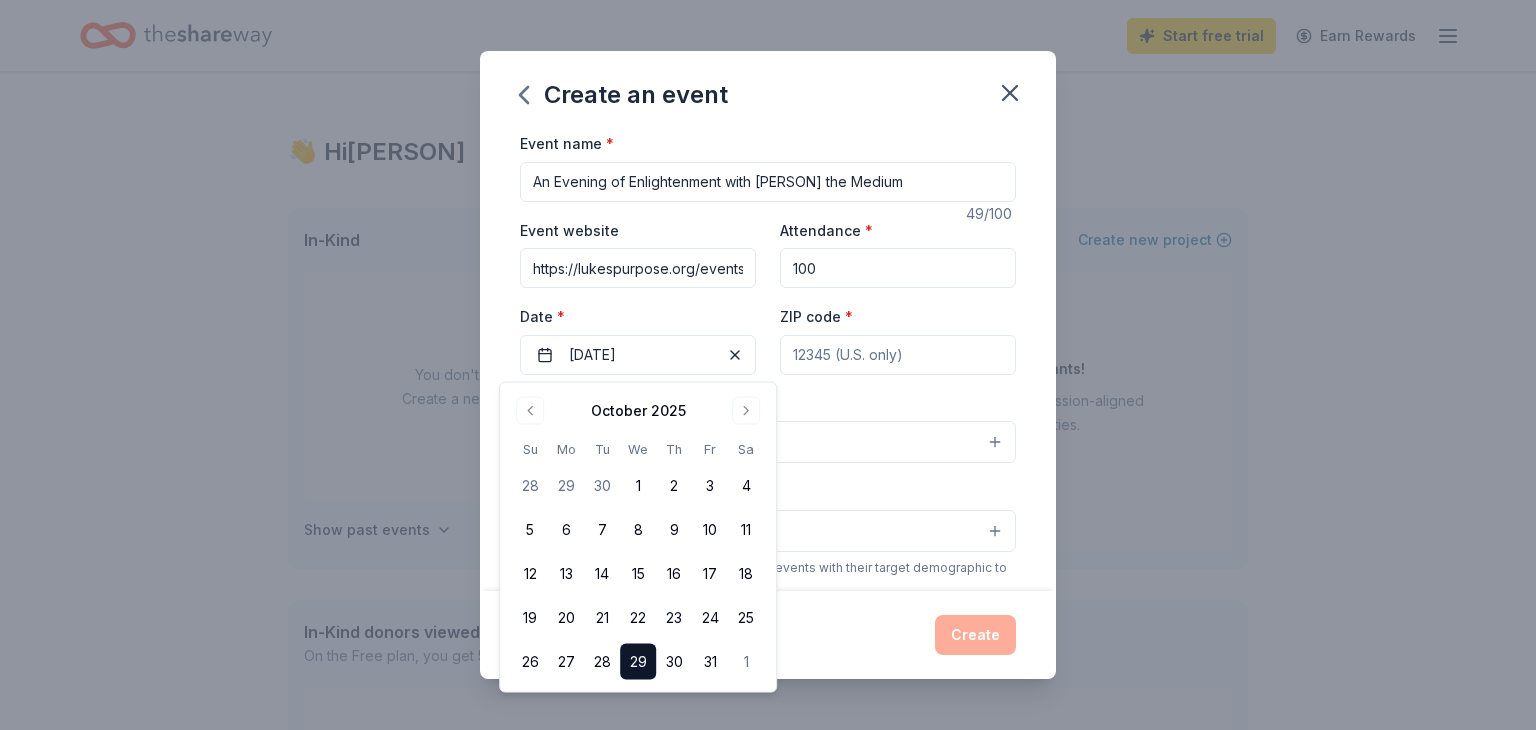 click on "ZIP code *" at bounding box center (898, 355) 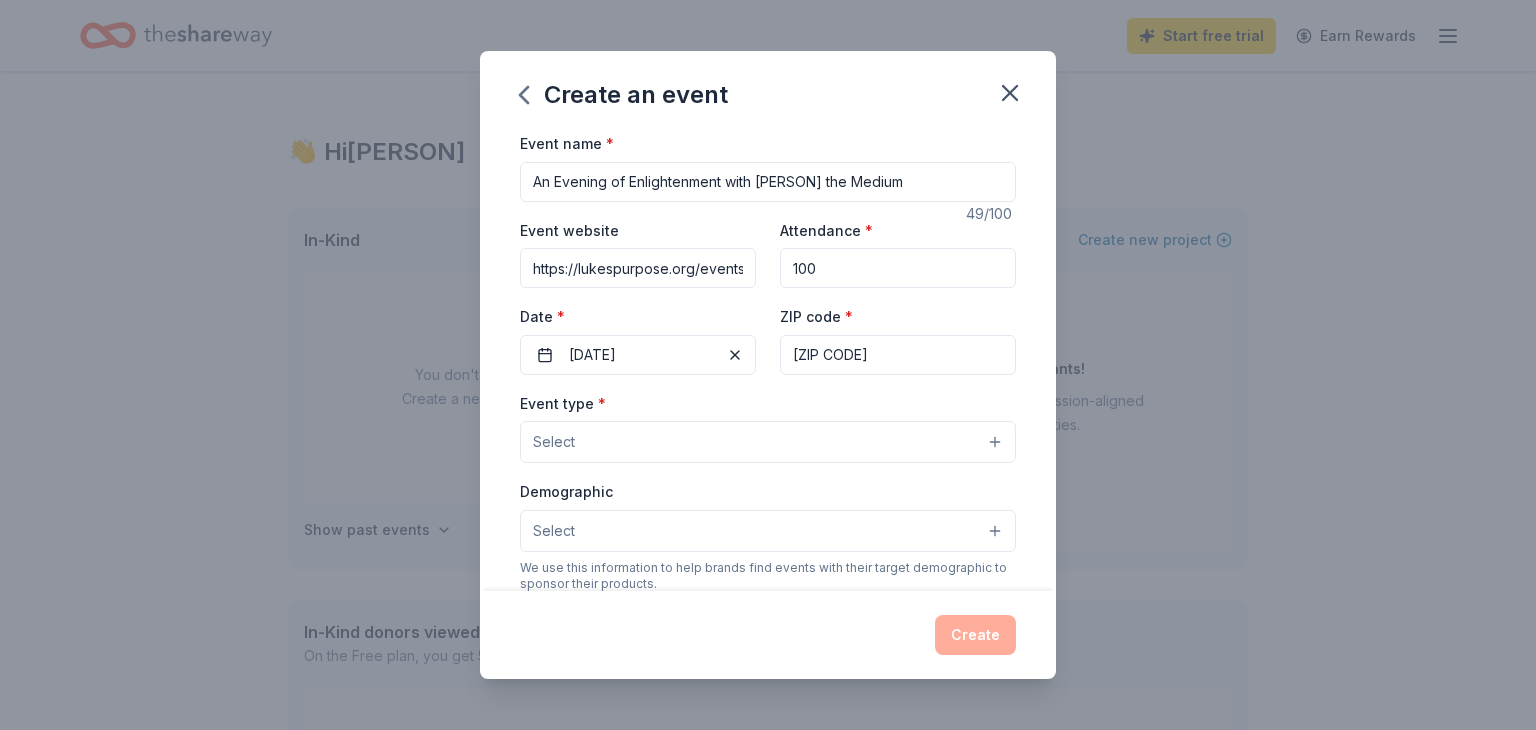 type on "[ZIP CODE]" 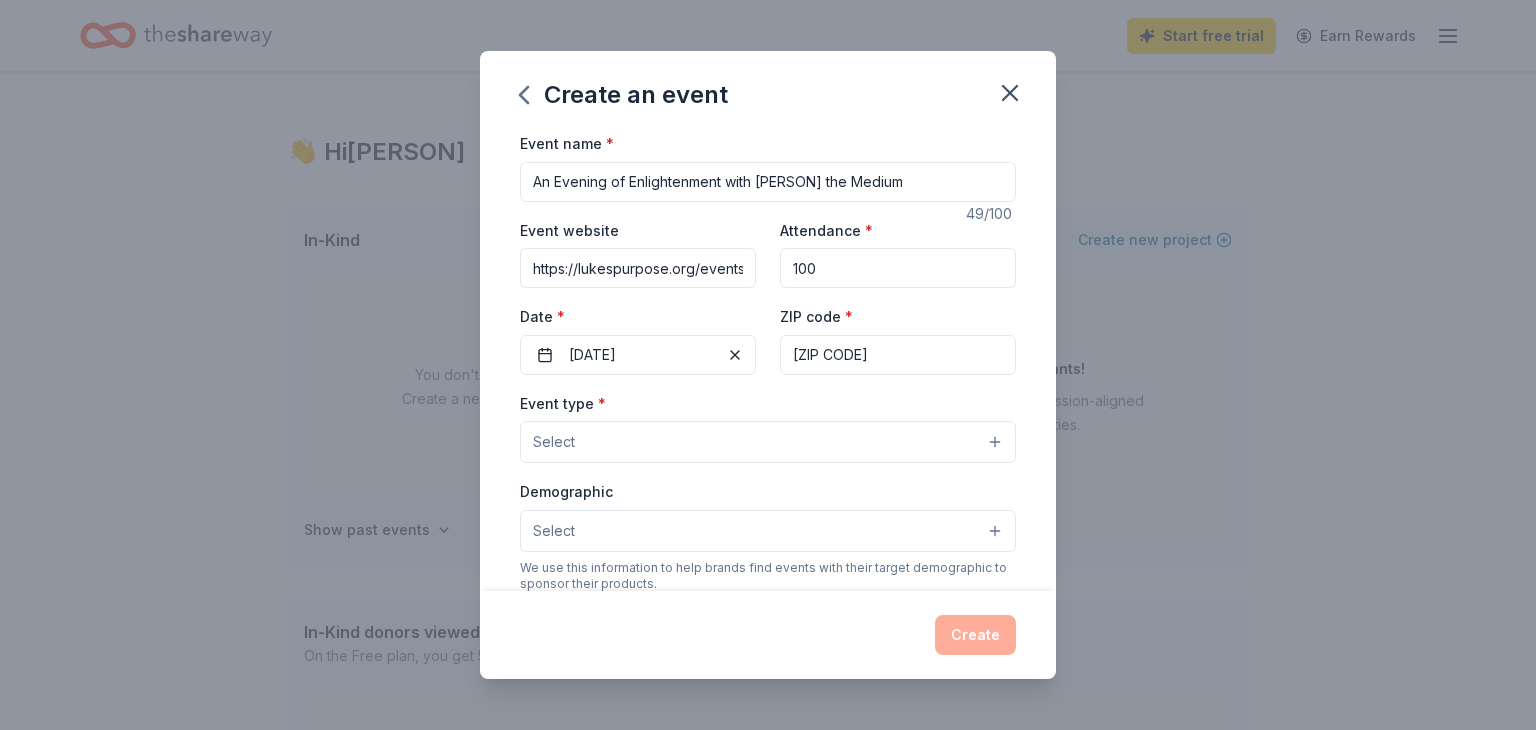 type 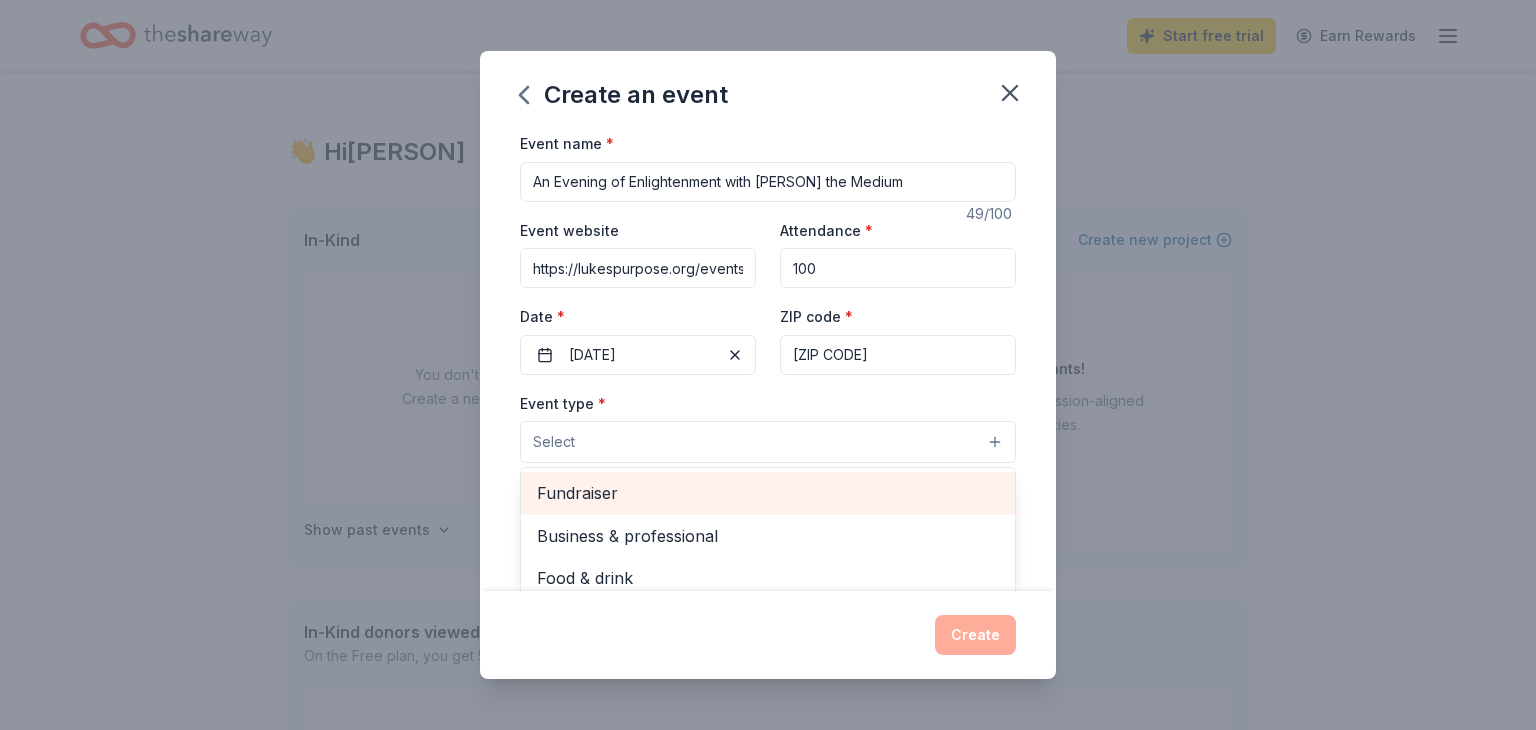 click on "Fundraiser" at bounding box center (768, 493) 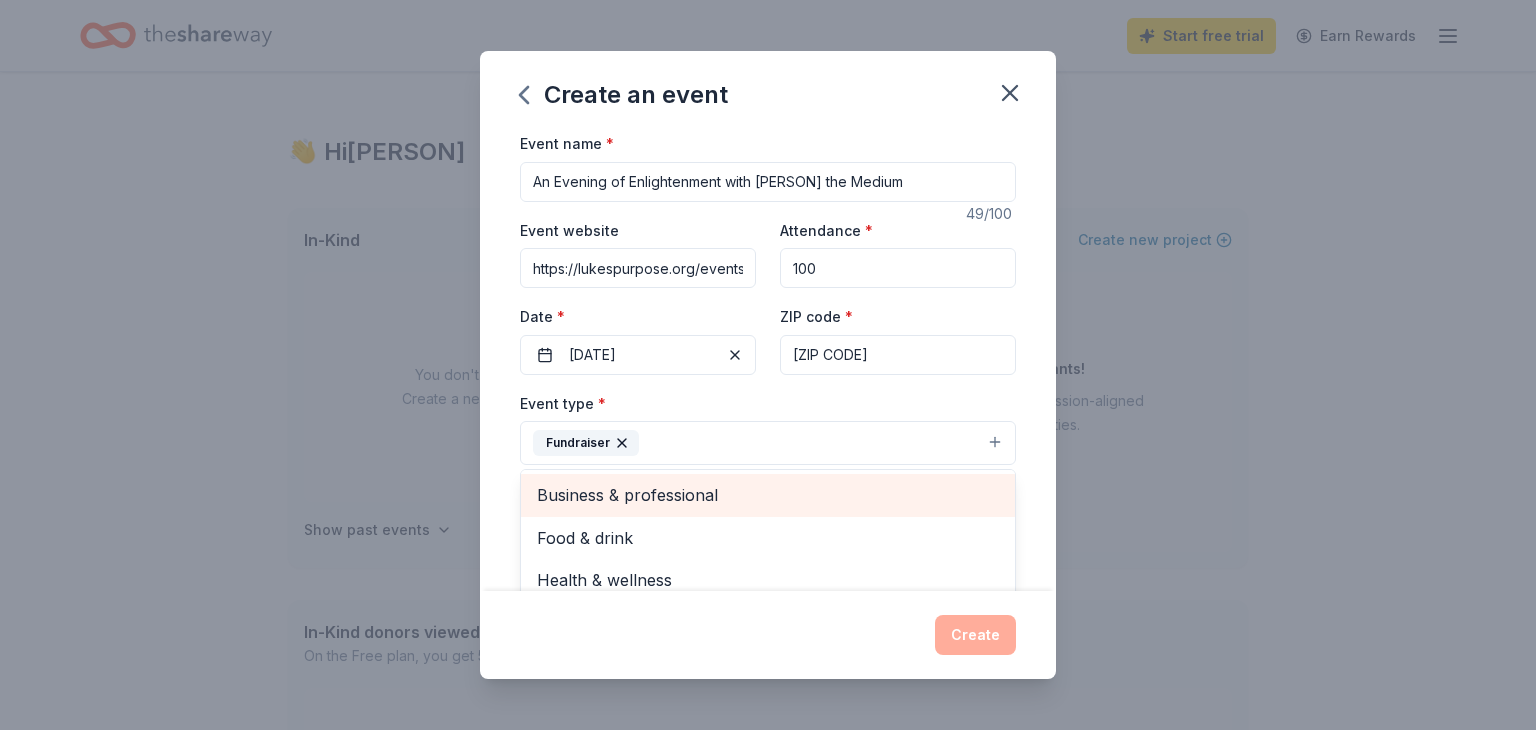 scroll, scrollTop: 24, scrollLeft: 0, axis: vertical 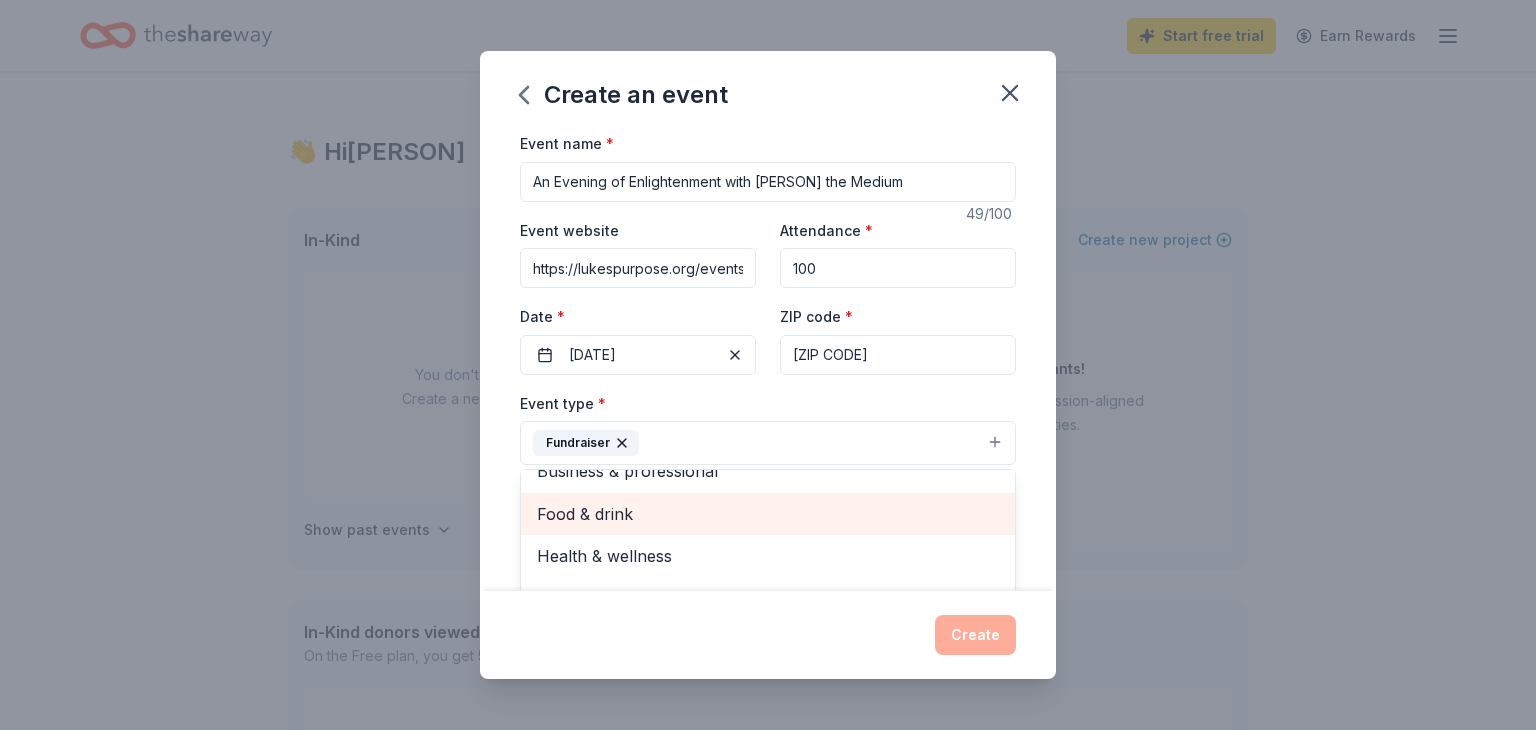 click on "Food & drink" at bounding box center [768, 514] 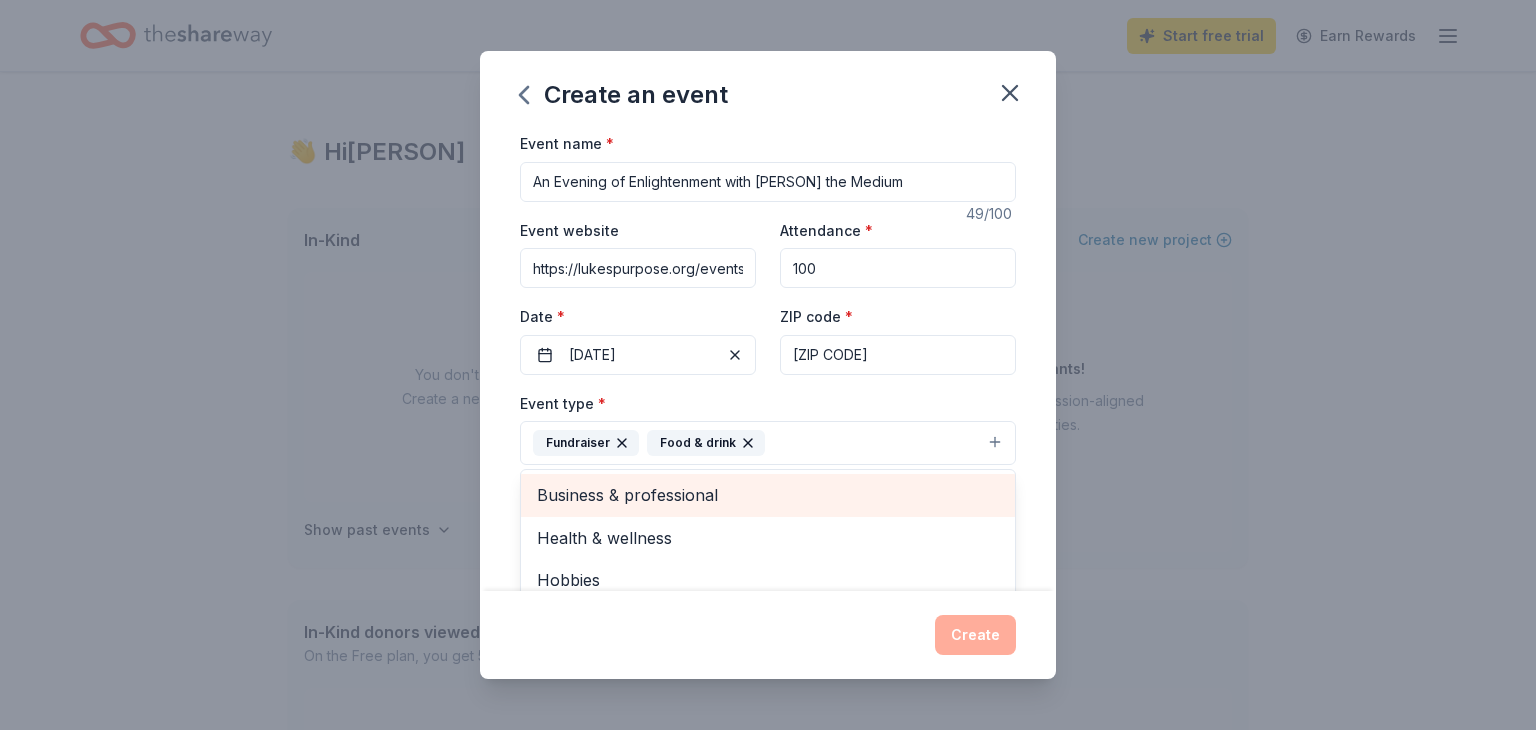 scroll, scrollTop: 0, scrollLeft: 0, axis: both 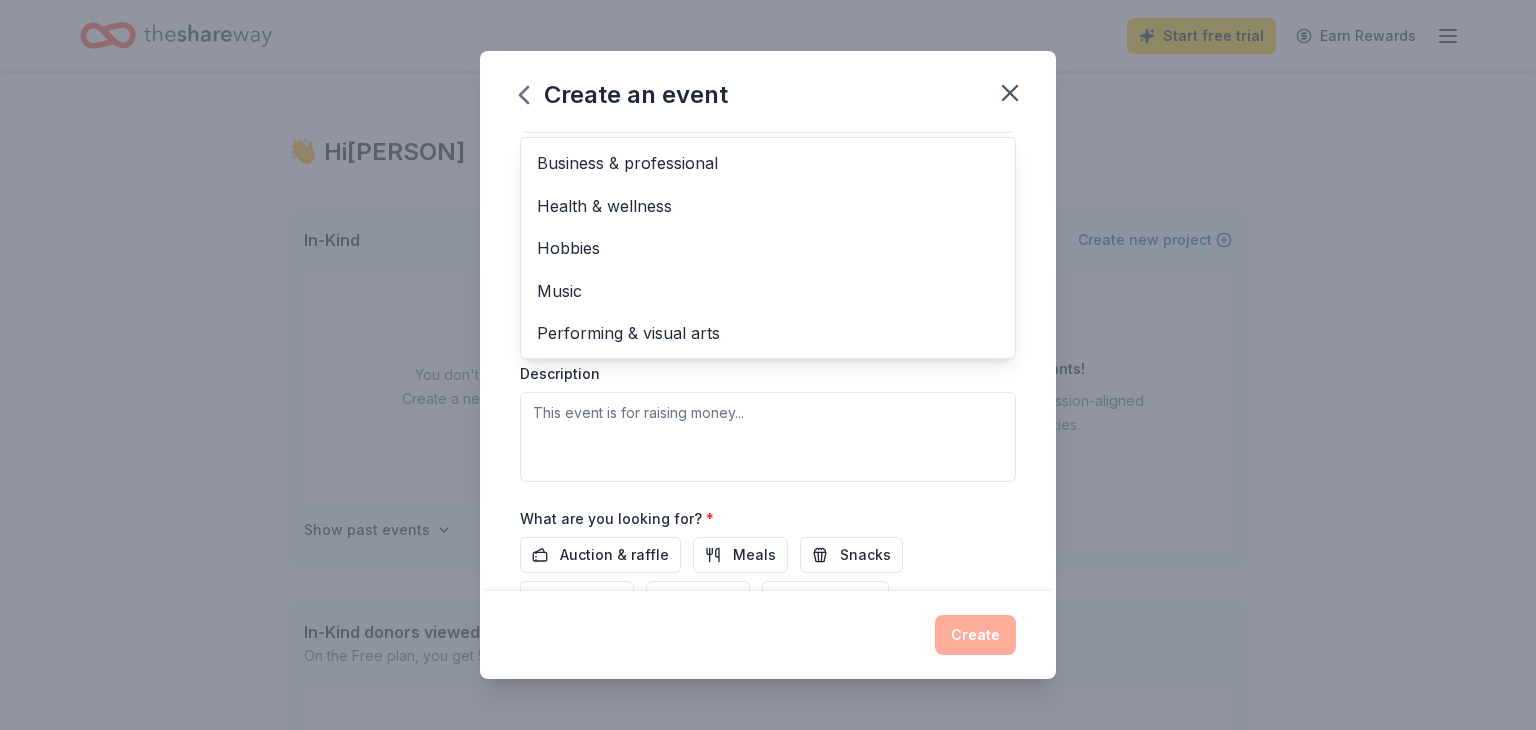 click on "Event type * Fundraiser Food & drink Business & professional Health & wellness Hobbies Music Performing & visual arts Demographic Select We use this information to help brands find events with their target demographic to sponsor their products. Mailing address Apt/unit Description" at bounding box center (768, 270) 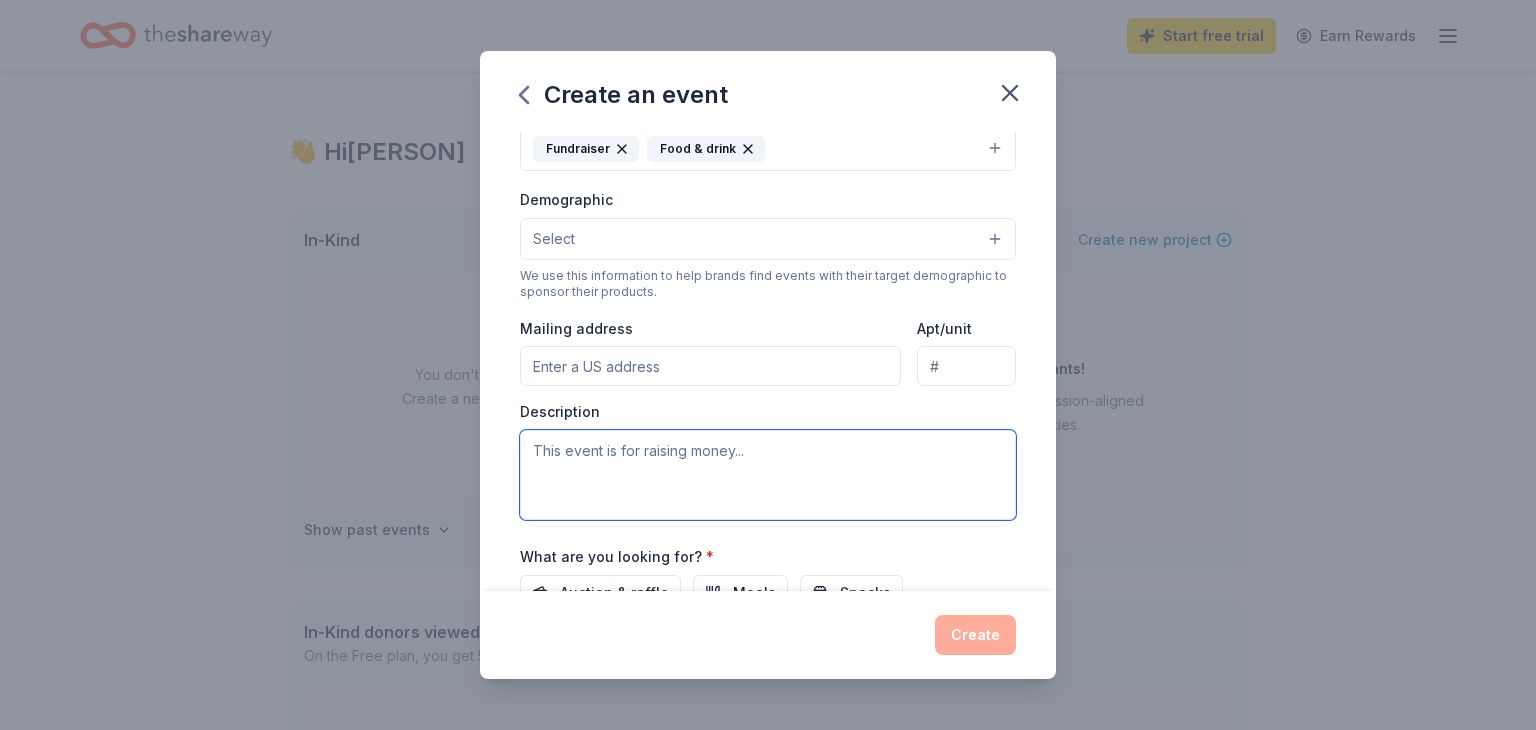 click at bounding box center (768, 475) 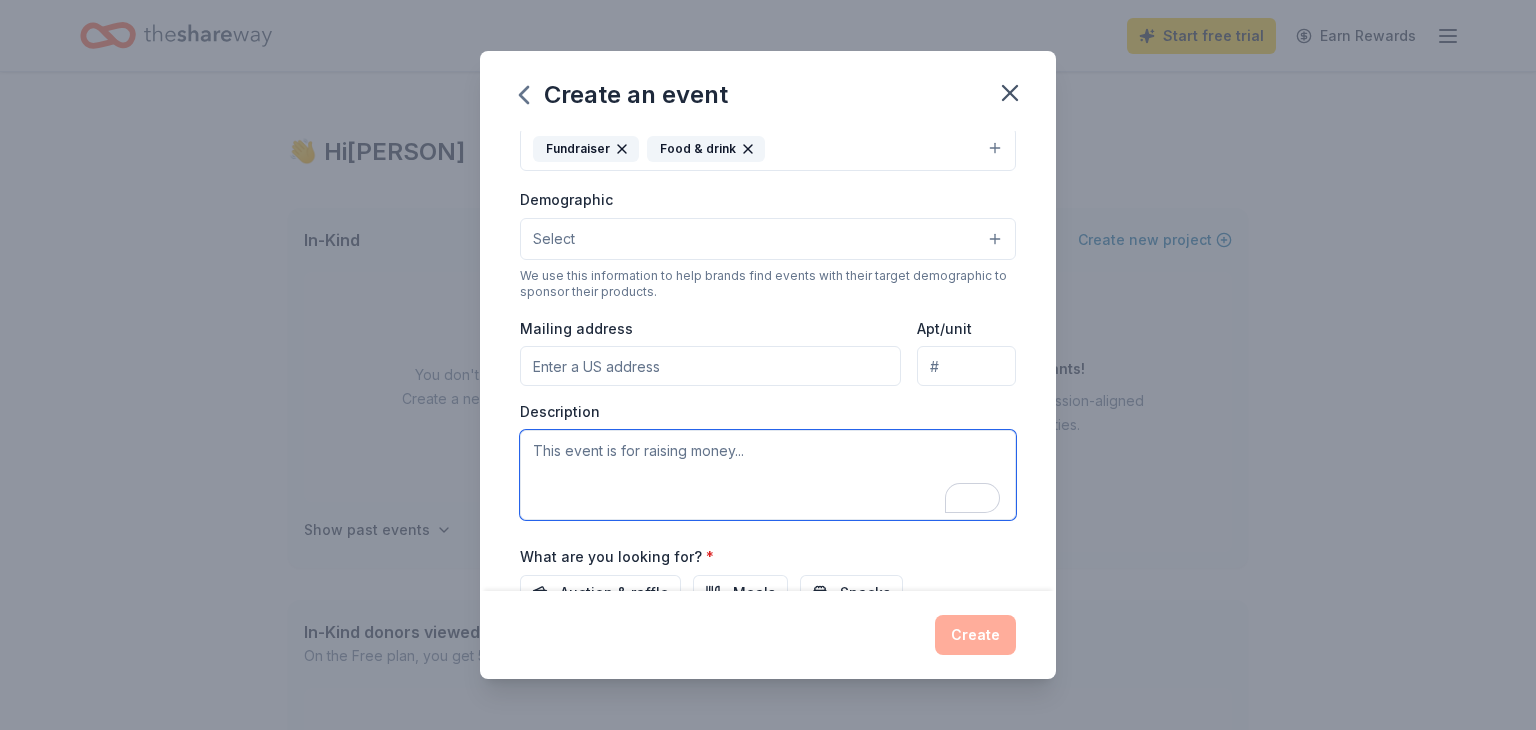 paste on "https://lukespurpose.org/events" 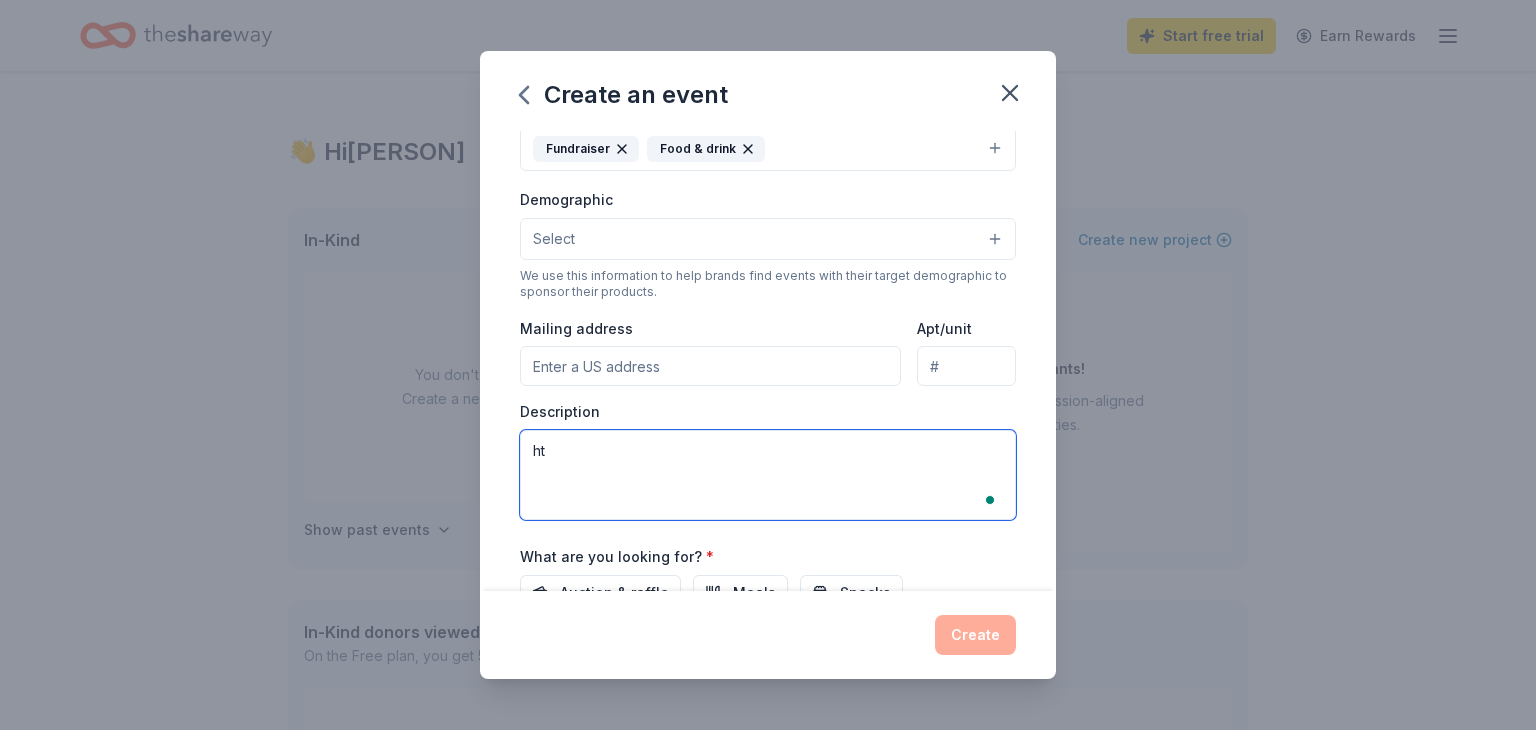 type on "h" 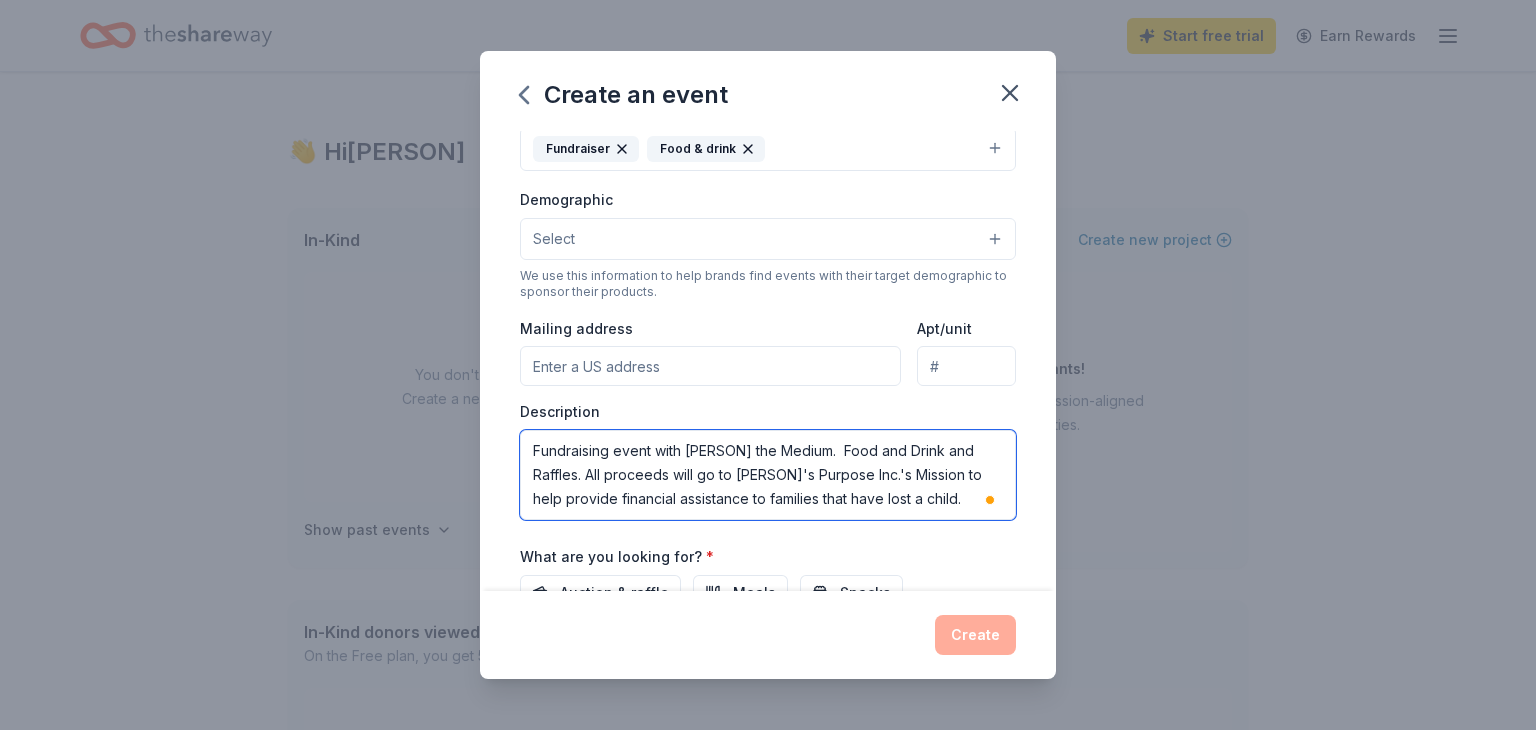 scroll, scrollTop: 503, scrollLeft: 0, axis: vertical 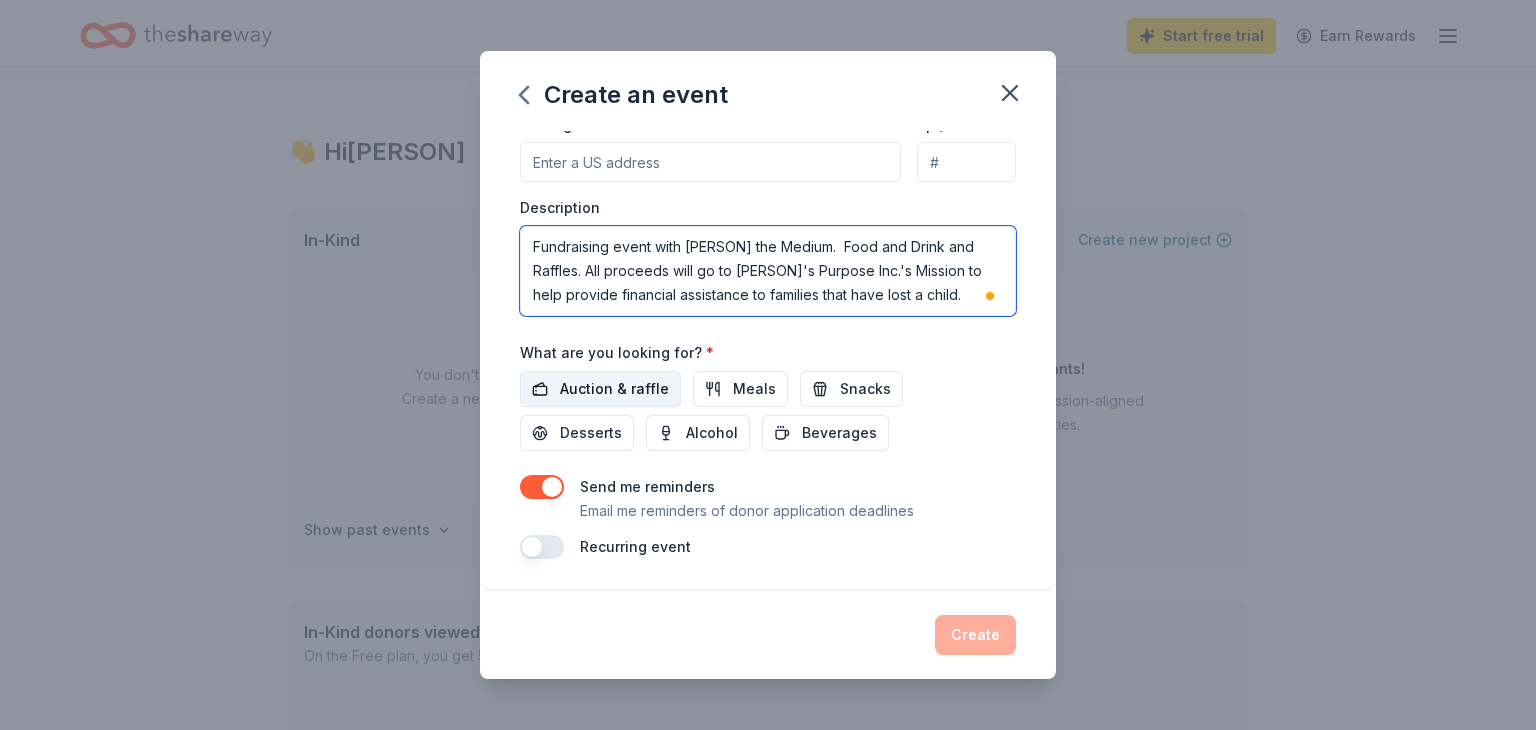 type on "Fundraising event with [PERSON] the Medium.  Food and Drink and Raffles. All proceeds will go to [PERSON]'s Purpose Inc.'s Mission to help provide financial assistance to families that have lost a child." 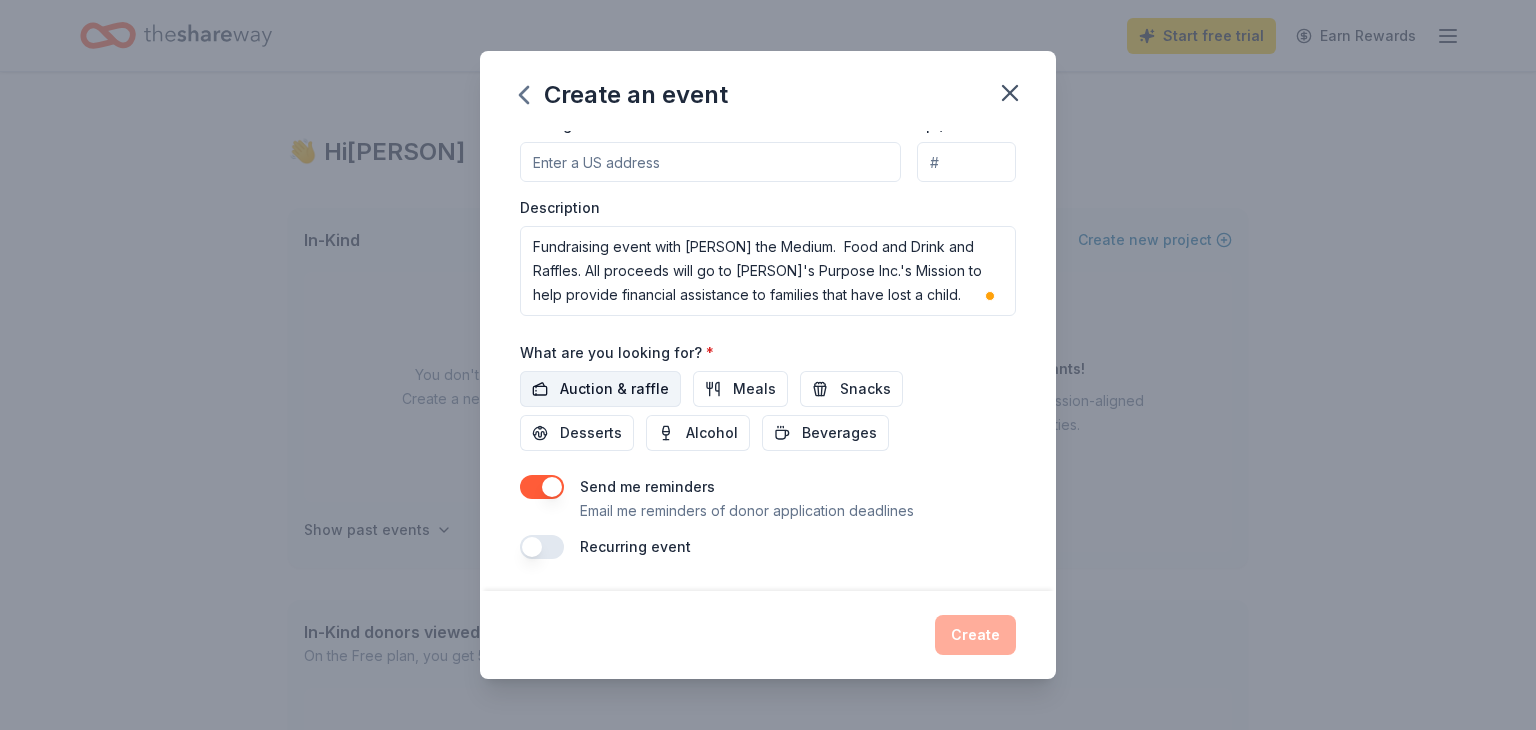 click on "Auction & raffle" at bounding box center (614, 389) 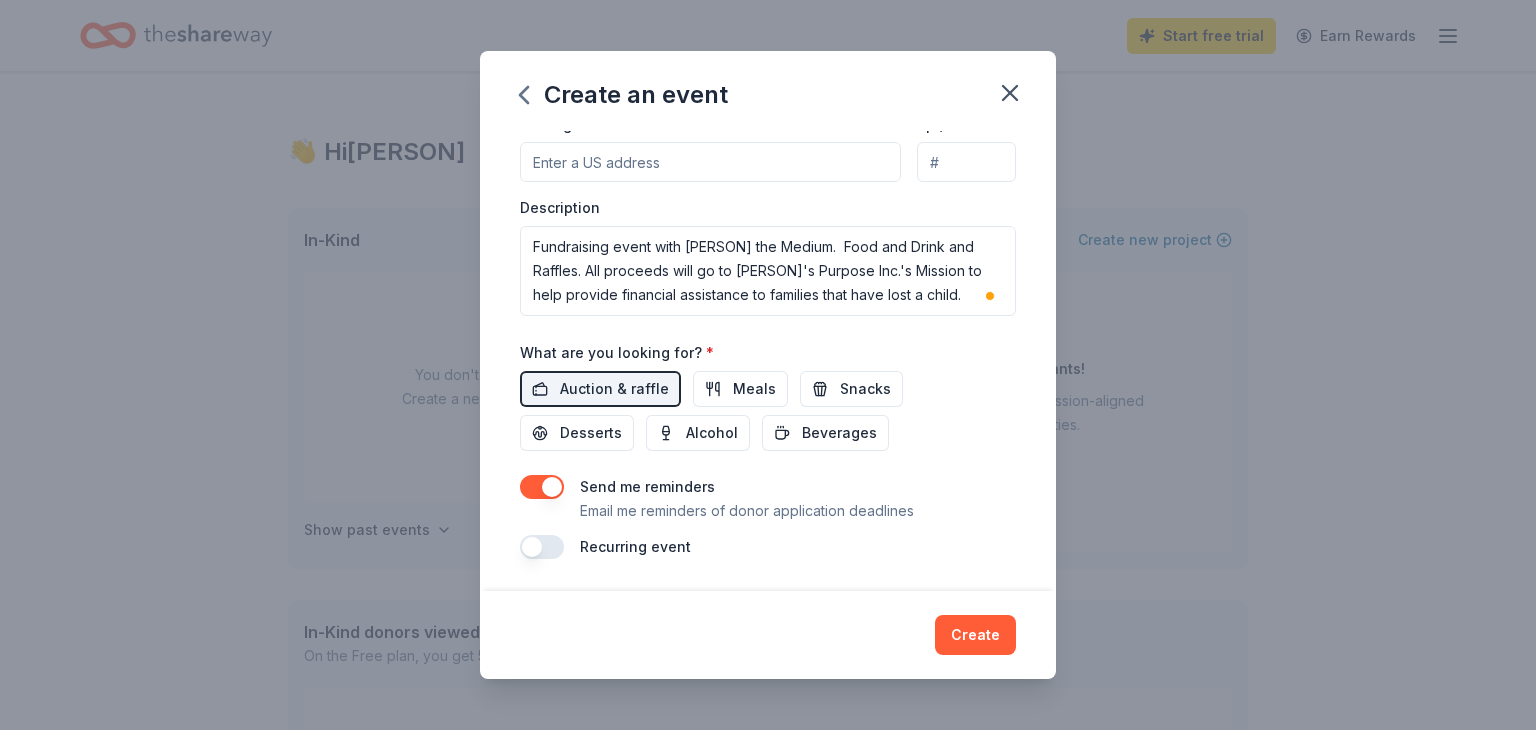click at bounding box center [542, 487] 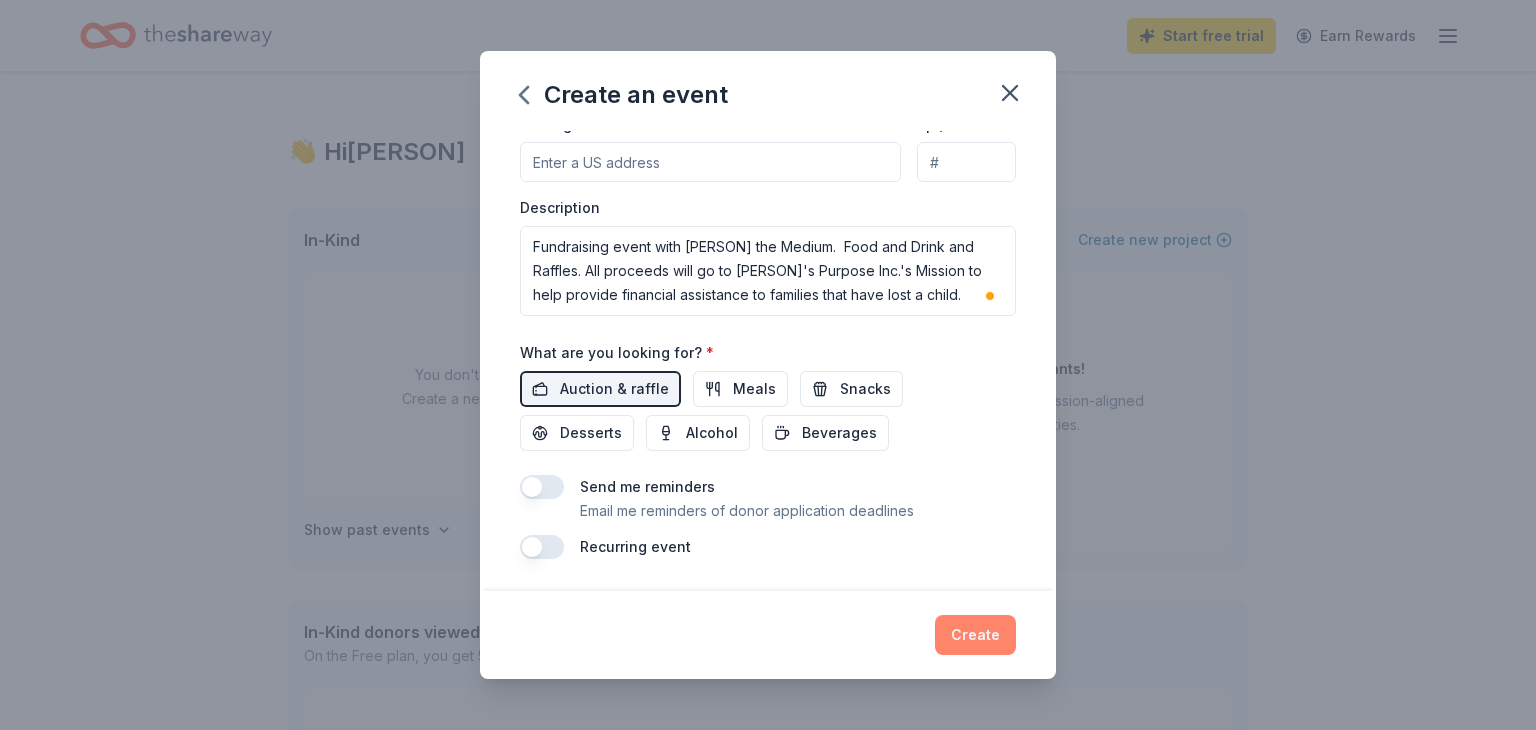 click on "Create" at bounding box center (975, 635) 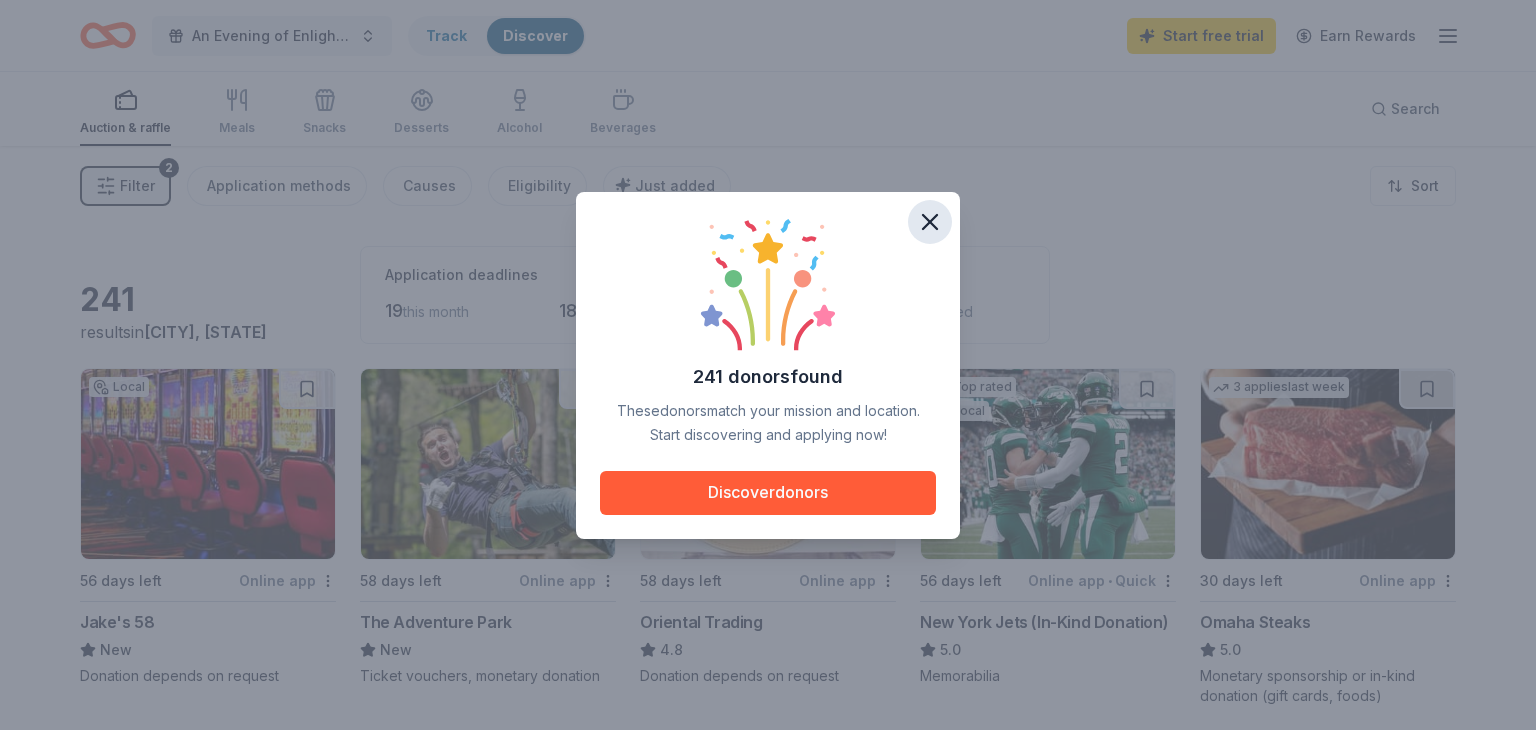 click 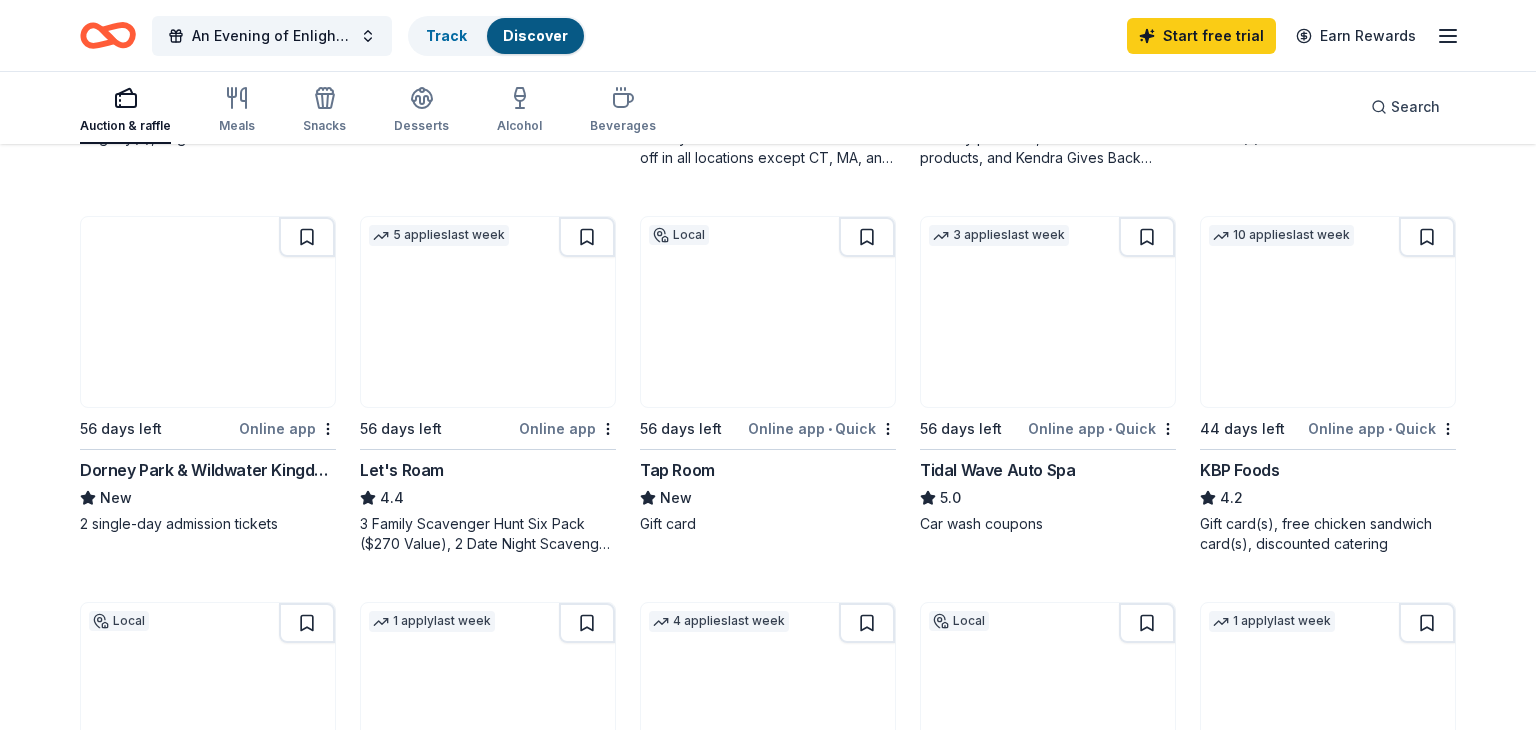 scroll, scrollTop: 933, scrollLeft: 0, axis: vertical 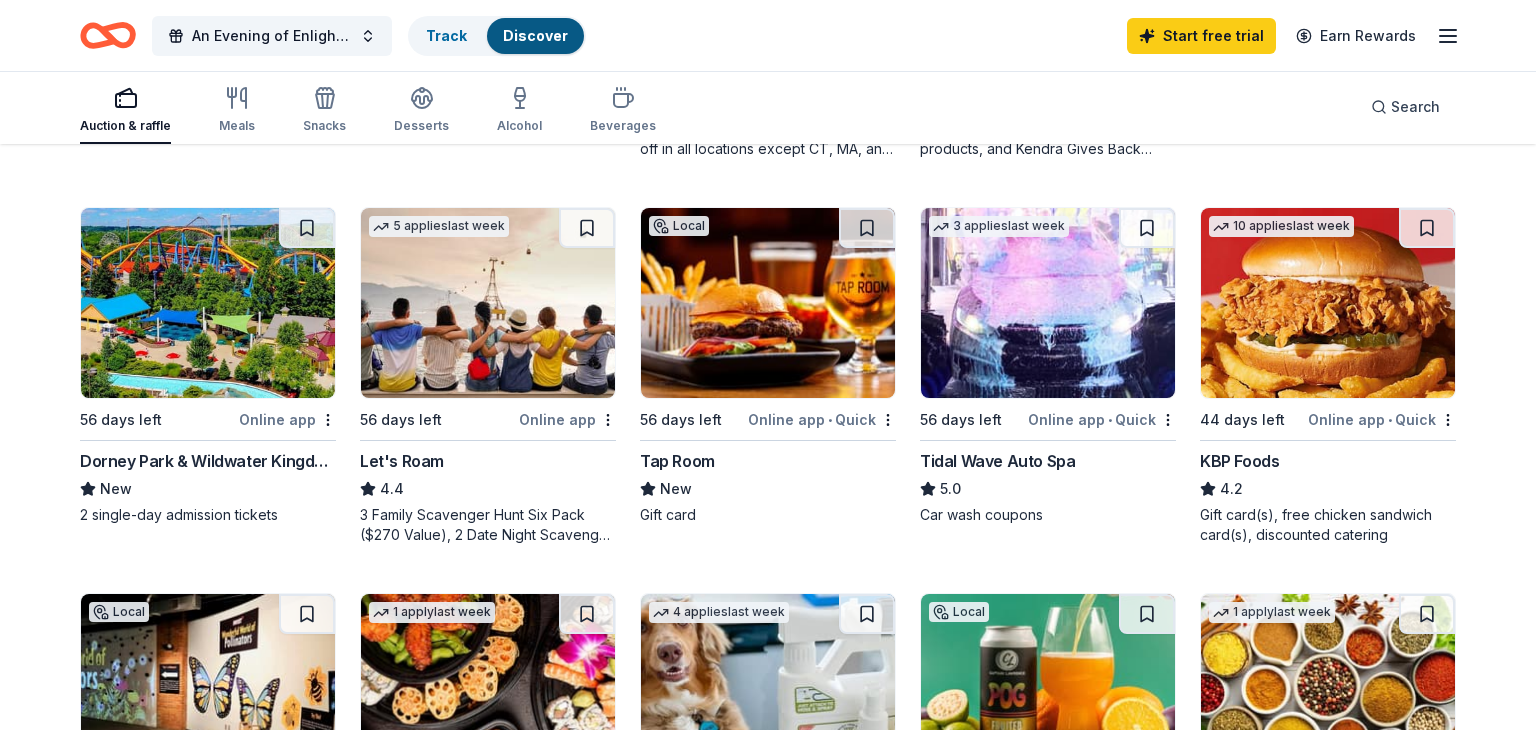 click at bounding box center (208, 303) 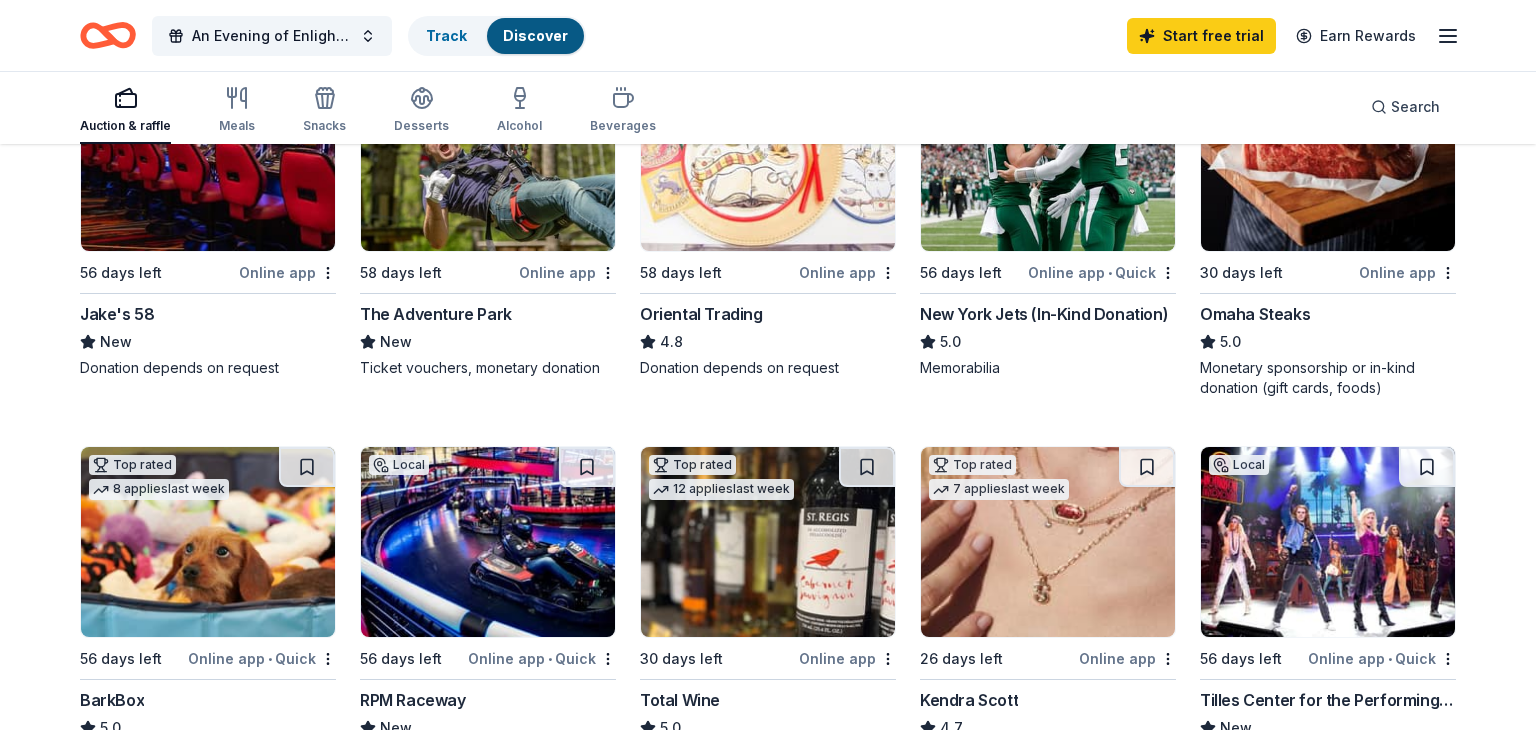 scroll, scrollTop: 240, scrollLeft: 0, axis: vertical 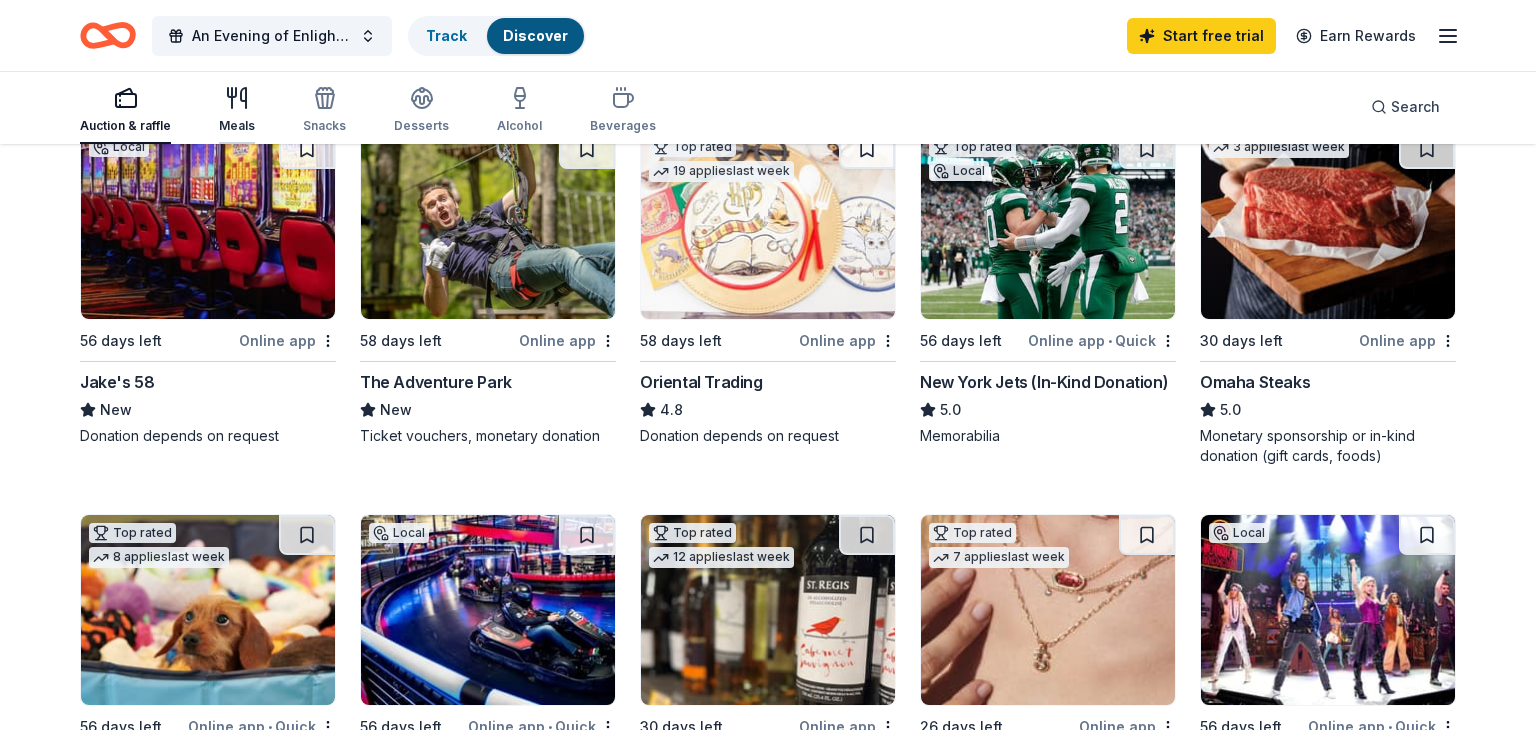 click on "Meals" at bounding box center (237, 126) 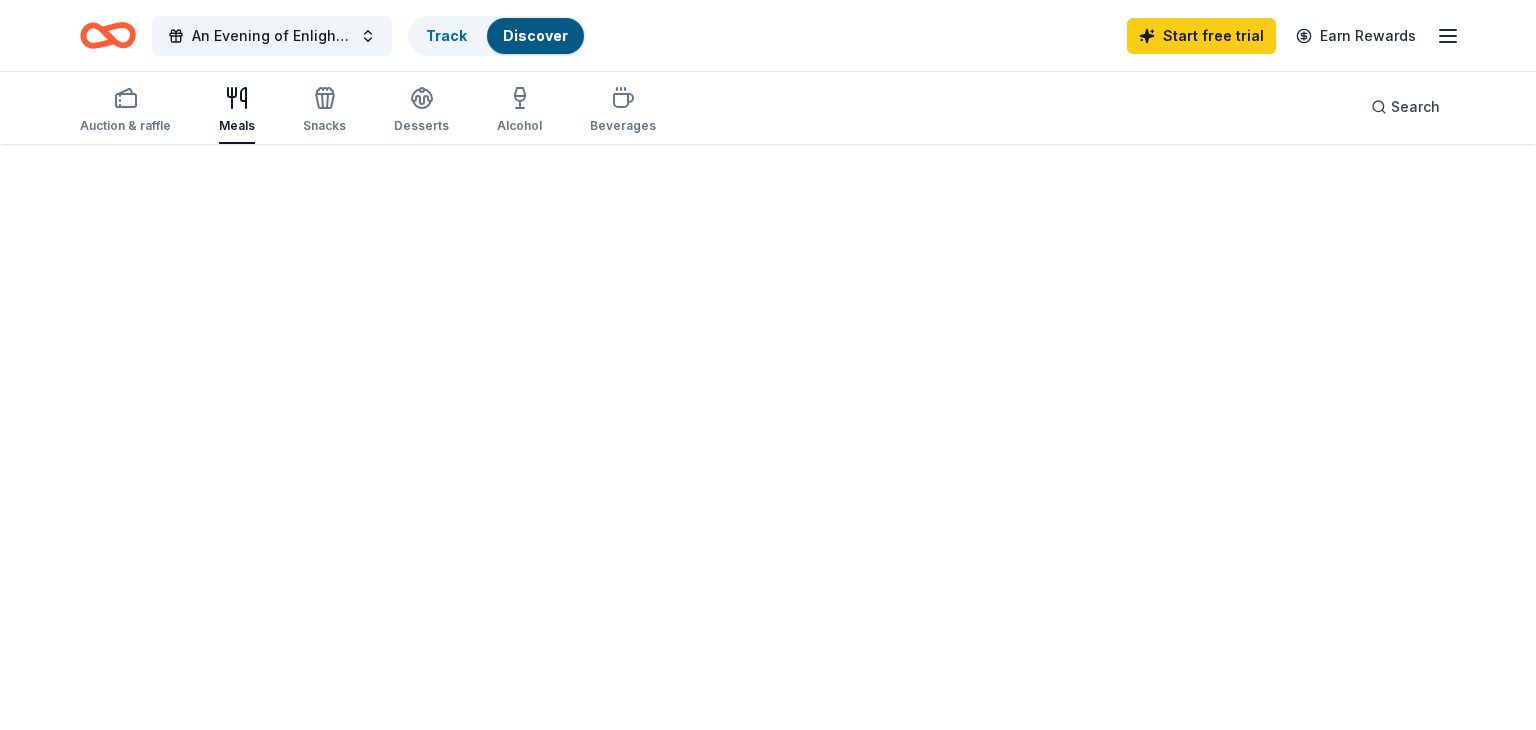 scroll, scrollTop: 0, scrollLeft: 0, axis: both 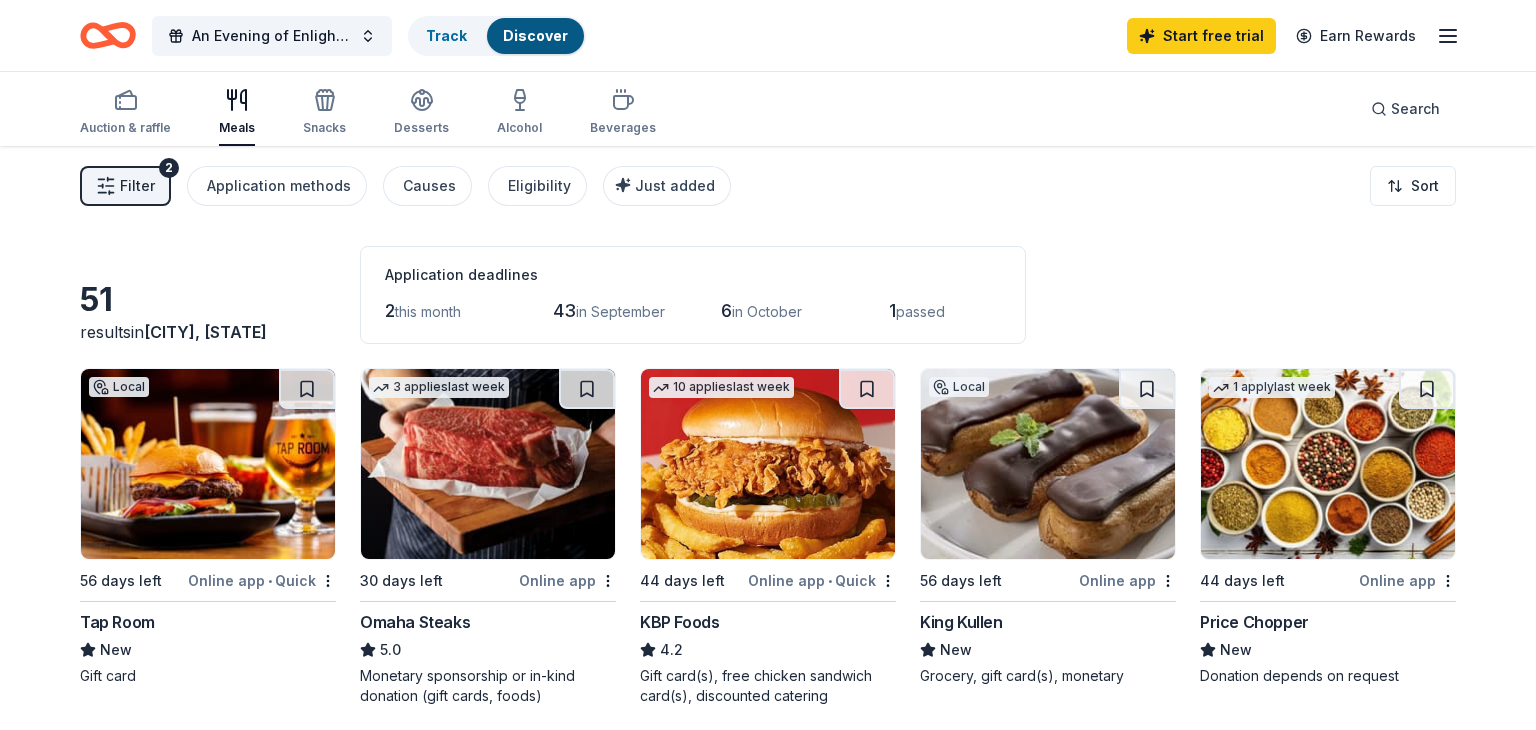 click at bounding box center [208, 464] 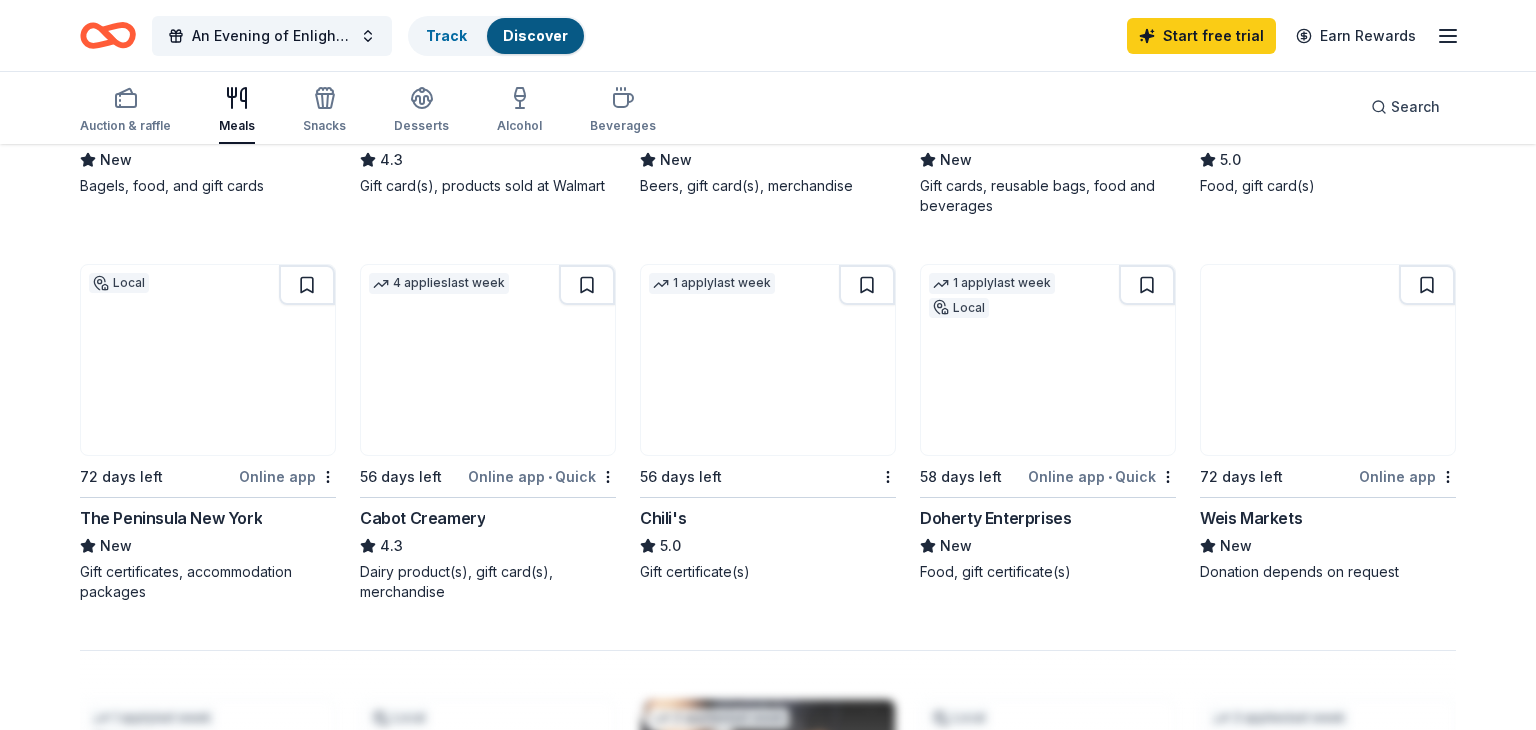 scroll, scrollTop: 0, scrollLeft: 0, axis: both 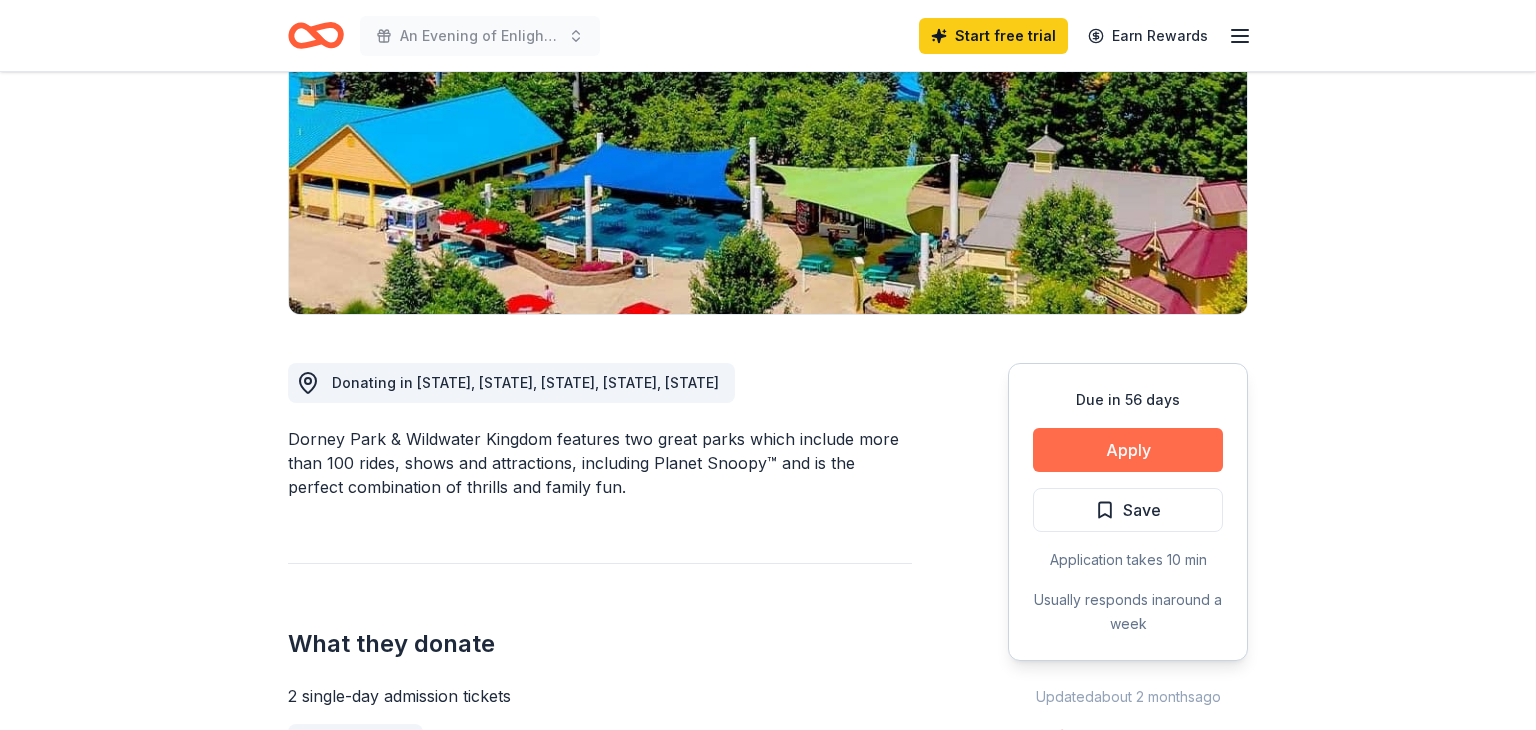 click on "Apply" at bounding box center [1128, 450] 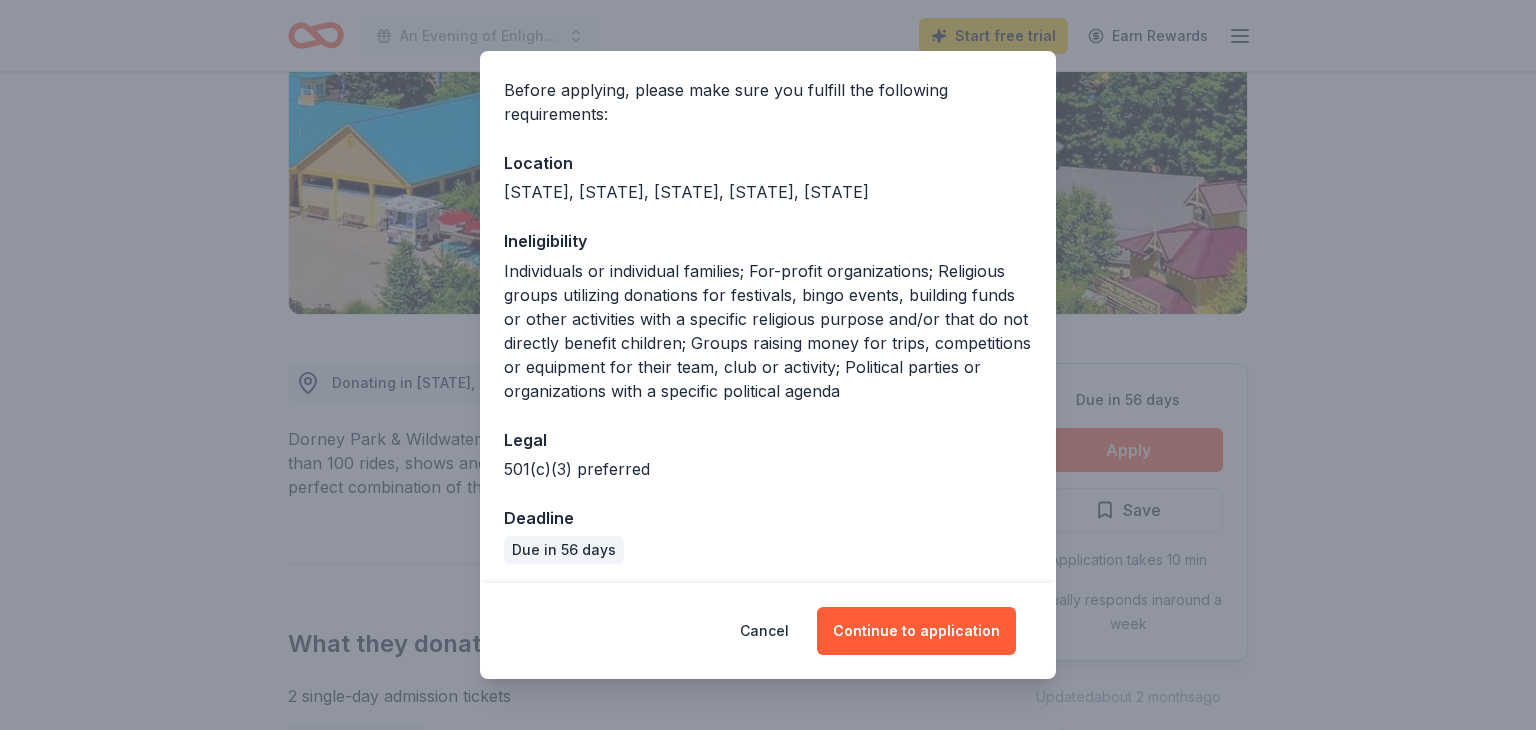 scroll, scrollTop: 146, scrollLeft: 0, axis: vertical 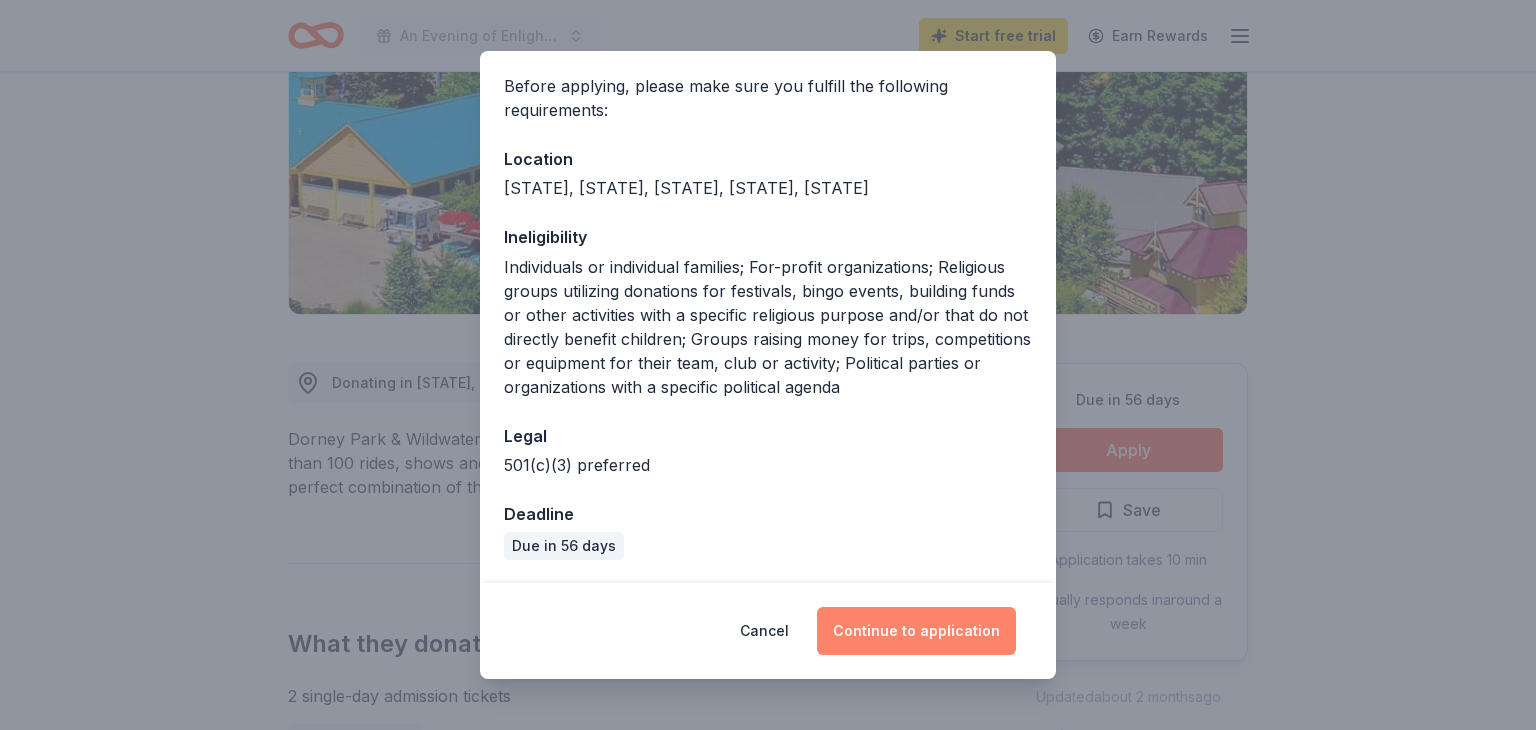click on "Continue to application" at bounding box center (916, 631) 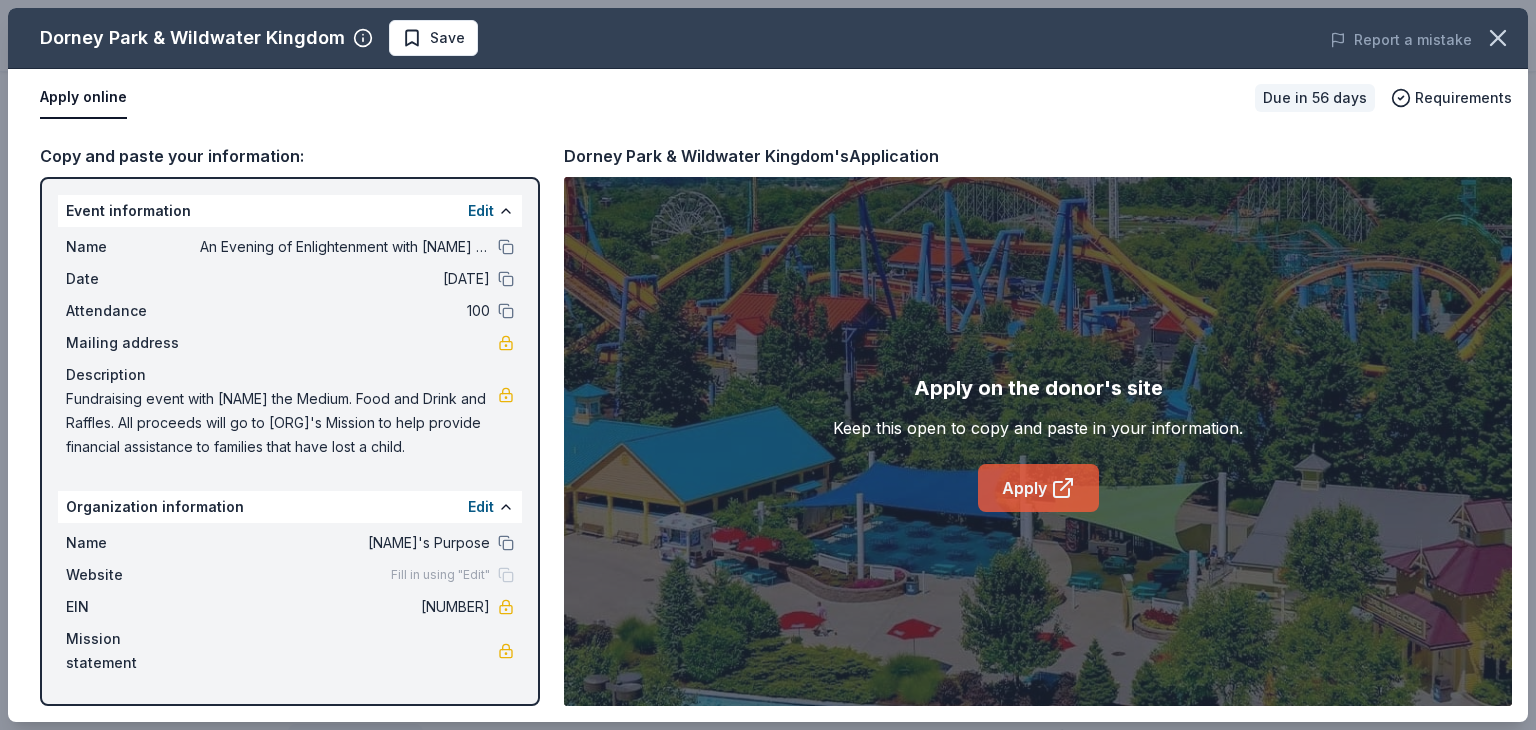 click on "Apply" at bounding box center [1038, 488] 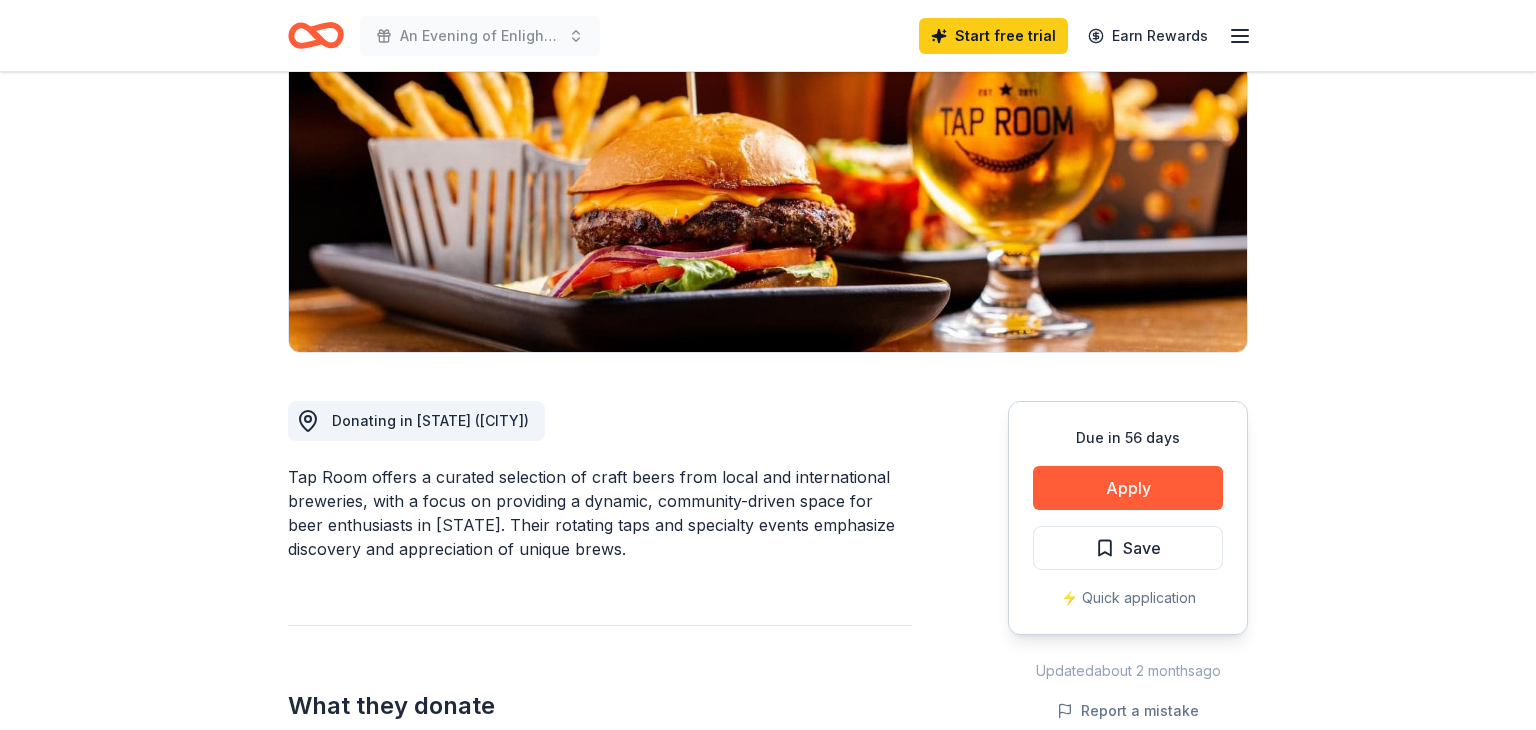scroll, scrollTop: 256, scrollLeft: 0, axis: vertical 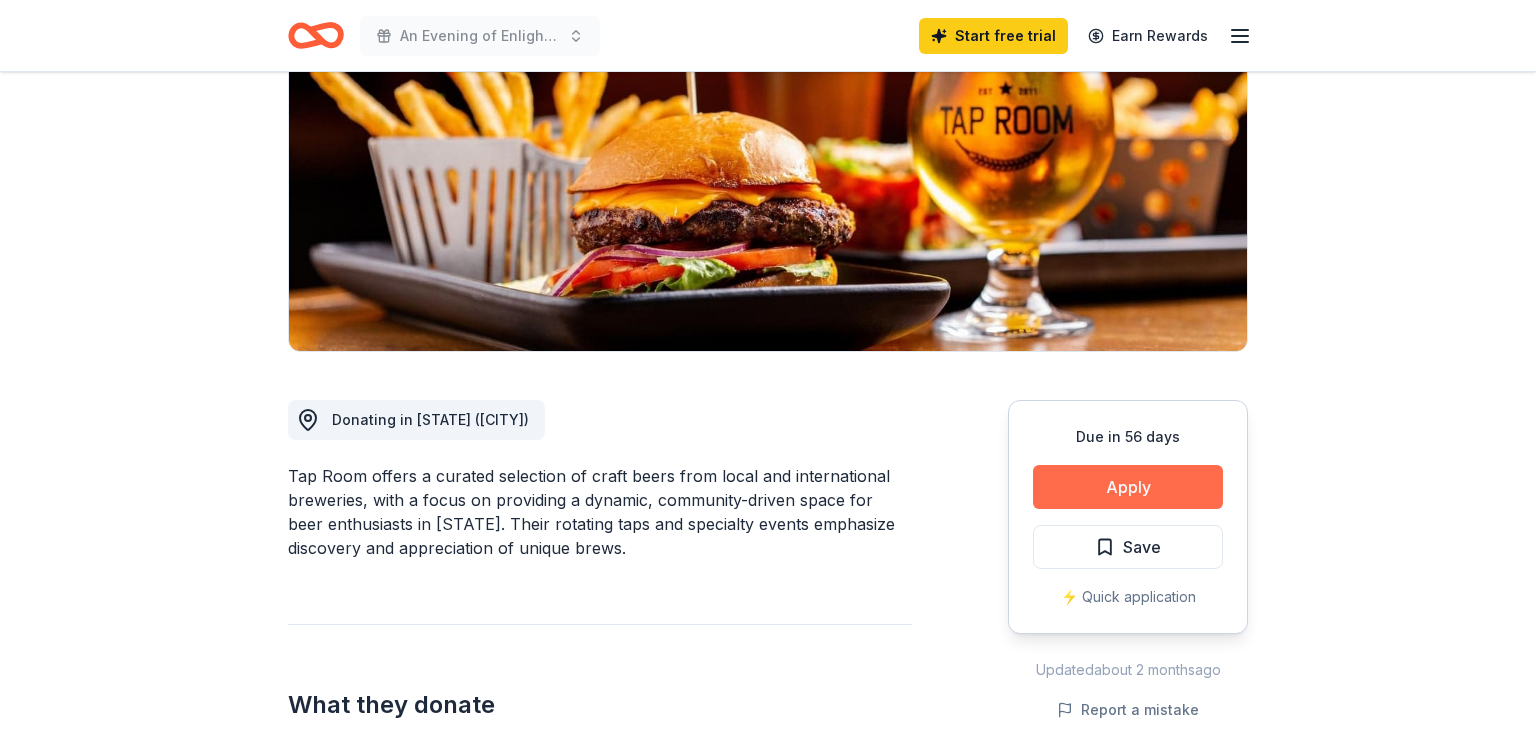 click on "Apply" at bounding box center (1128, 487) 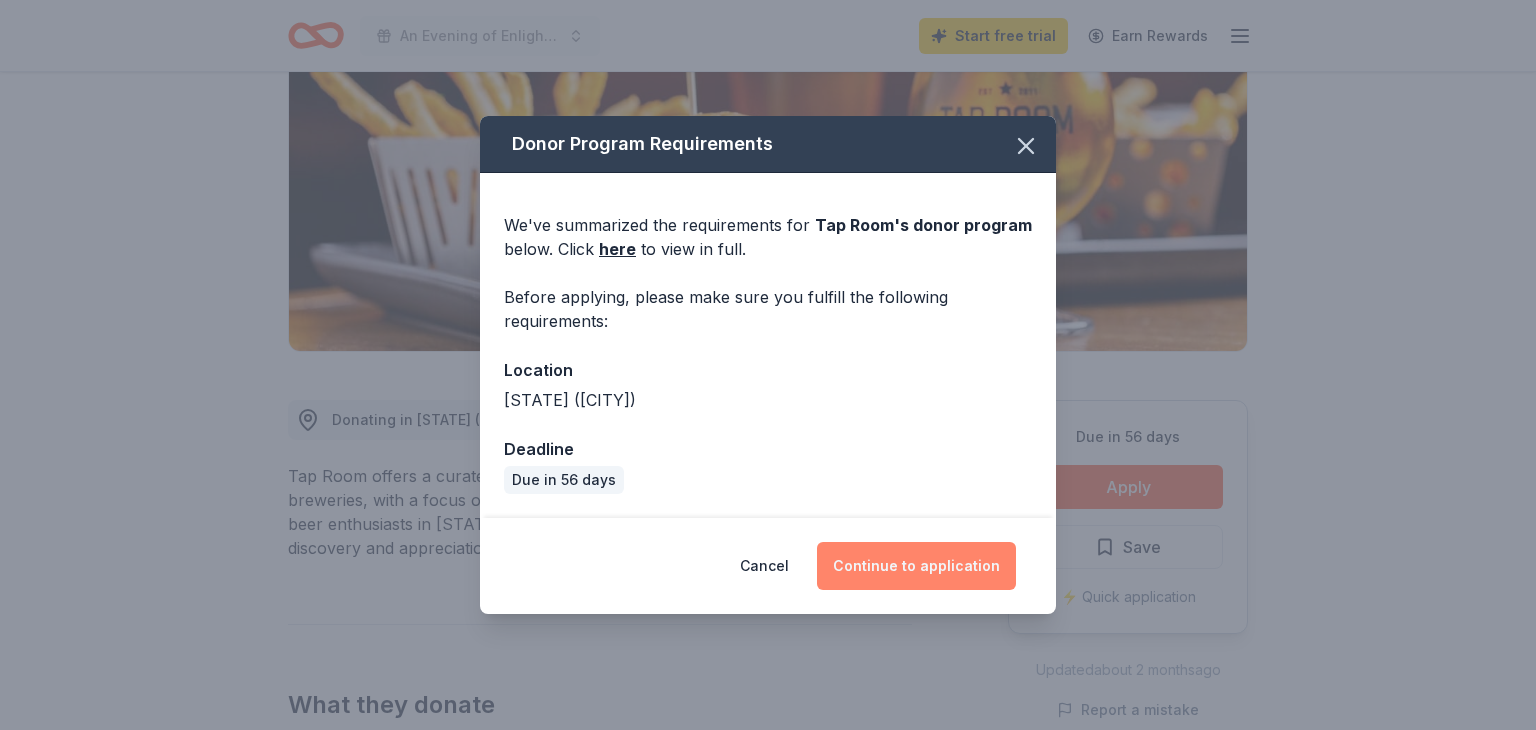 click on "Continue to application" at bounding box center [916, 566] 